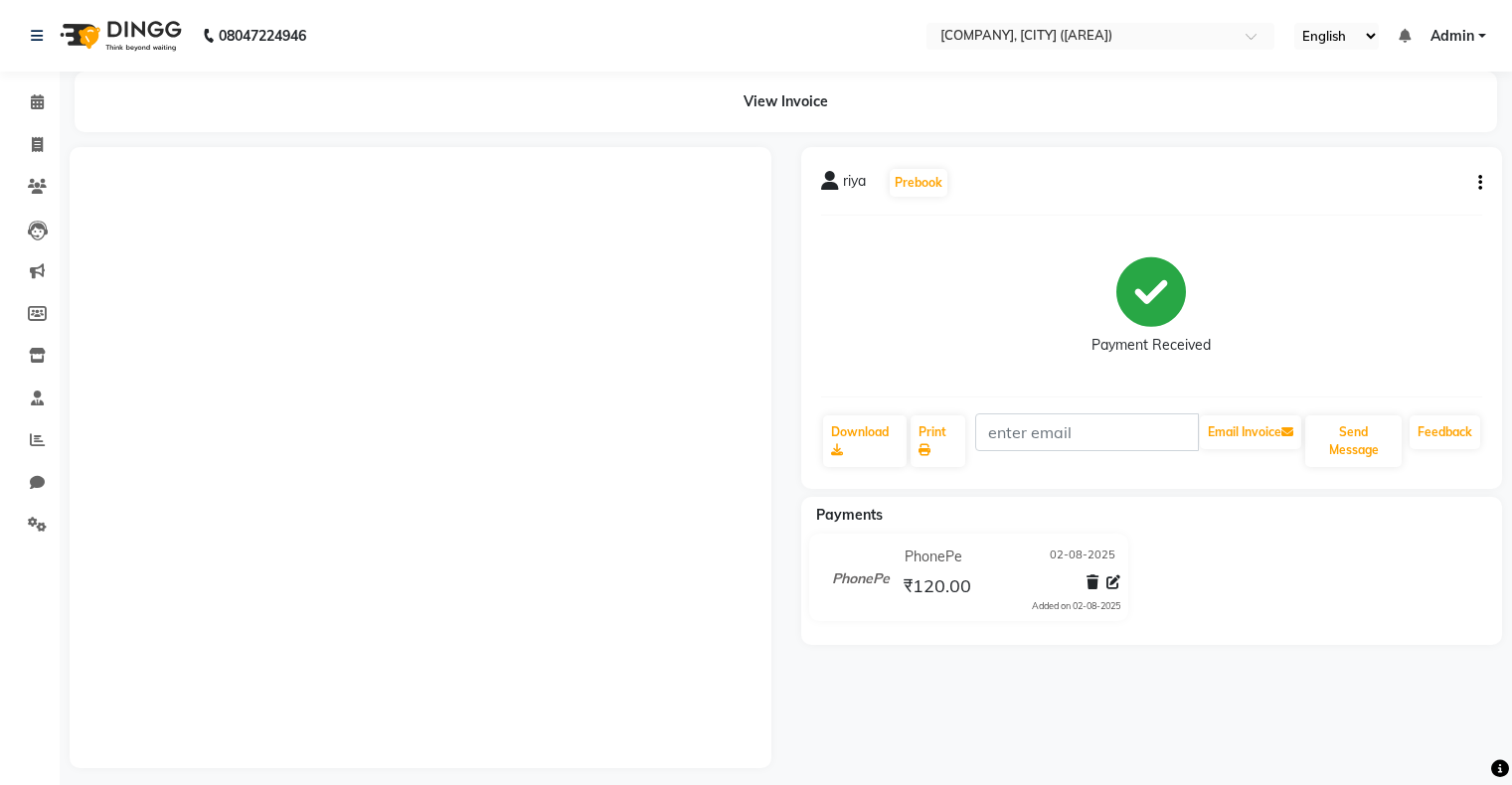 scroll, scrollTop: 0, scrollLeft: 0, axis: both 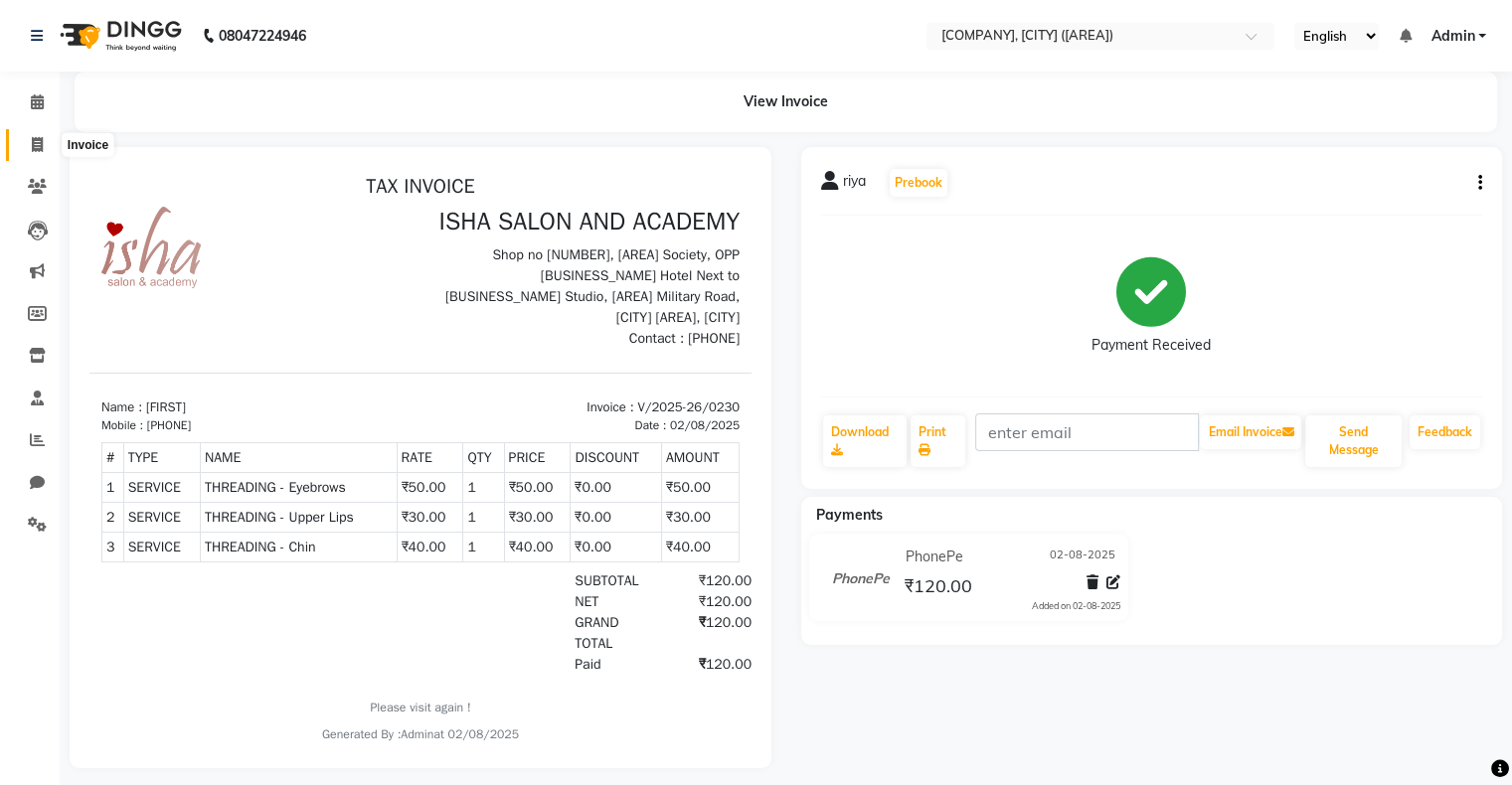 click 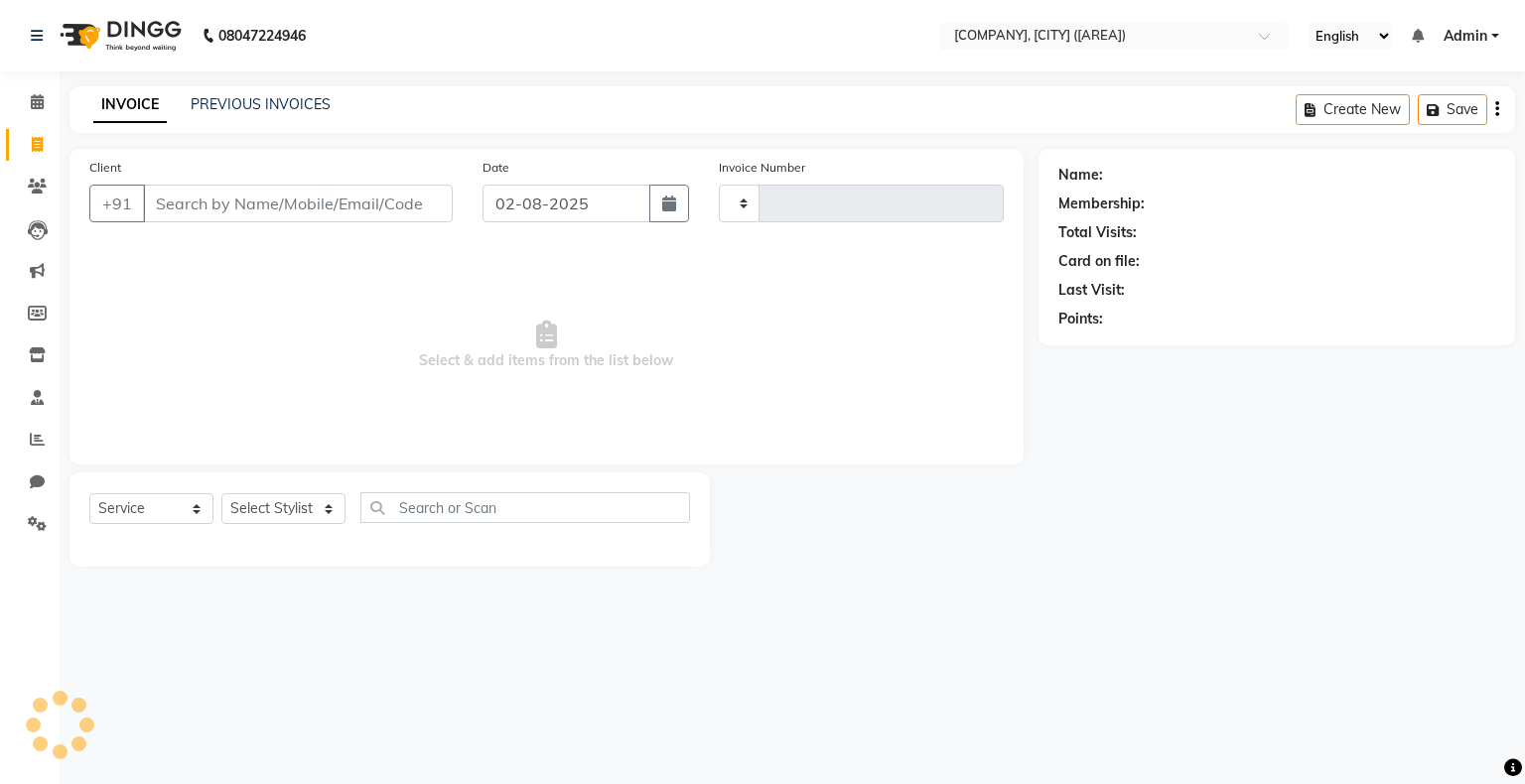 type on "0232" 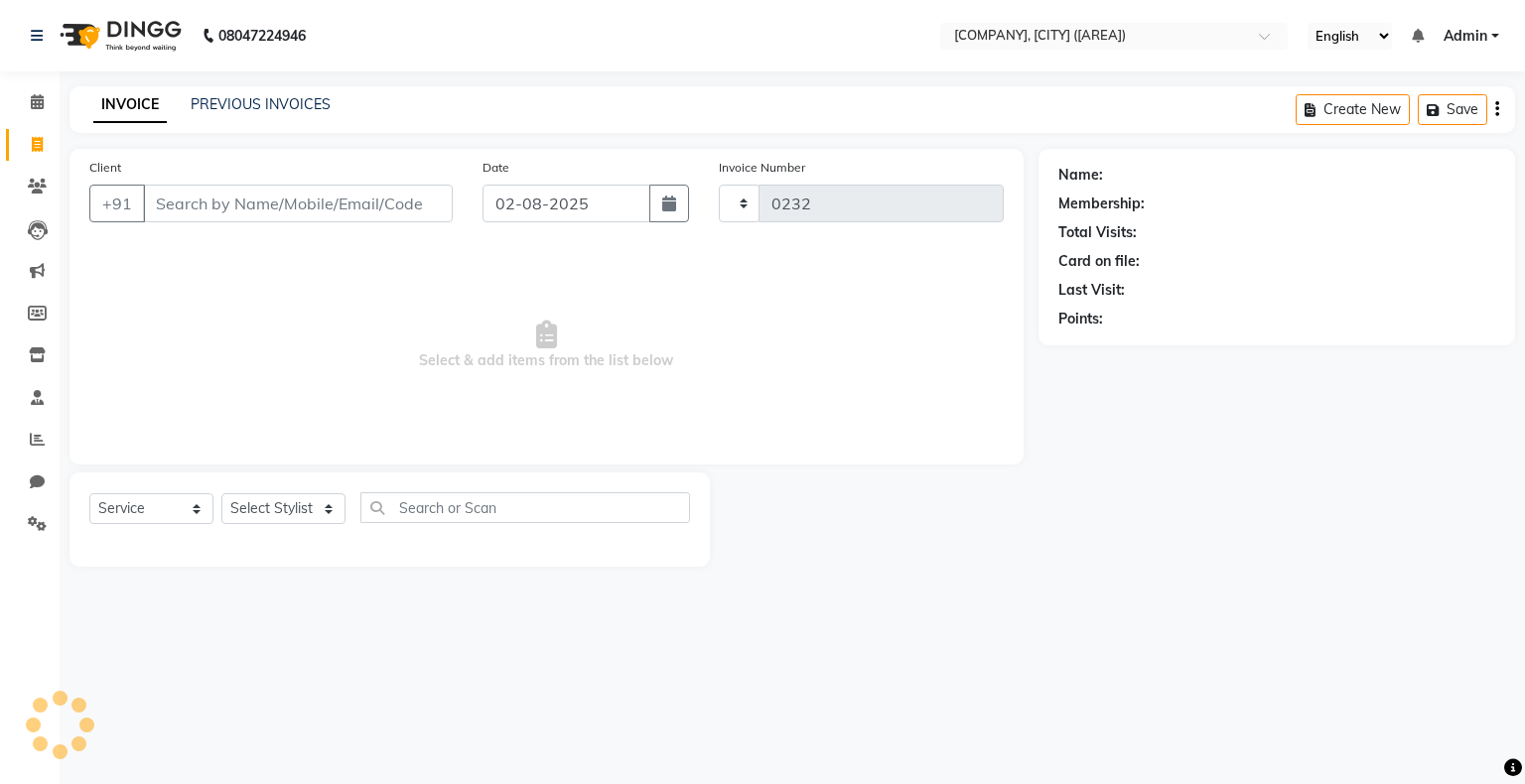 select on "8203" 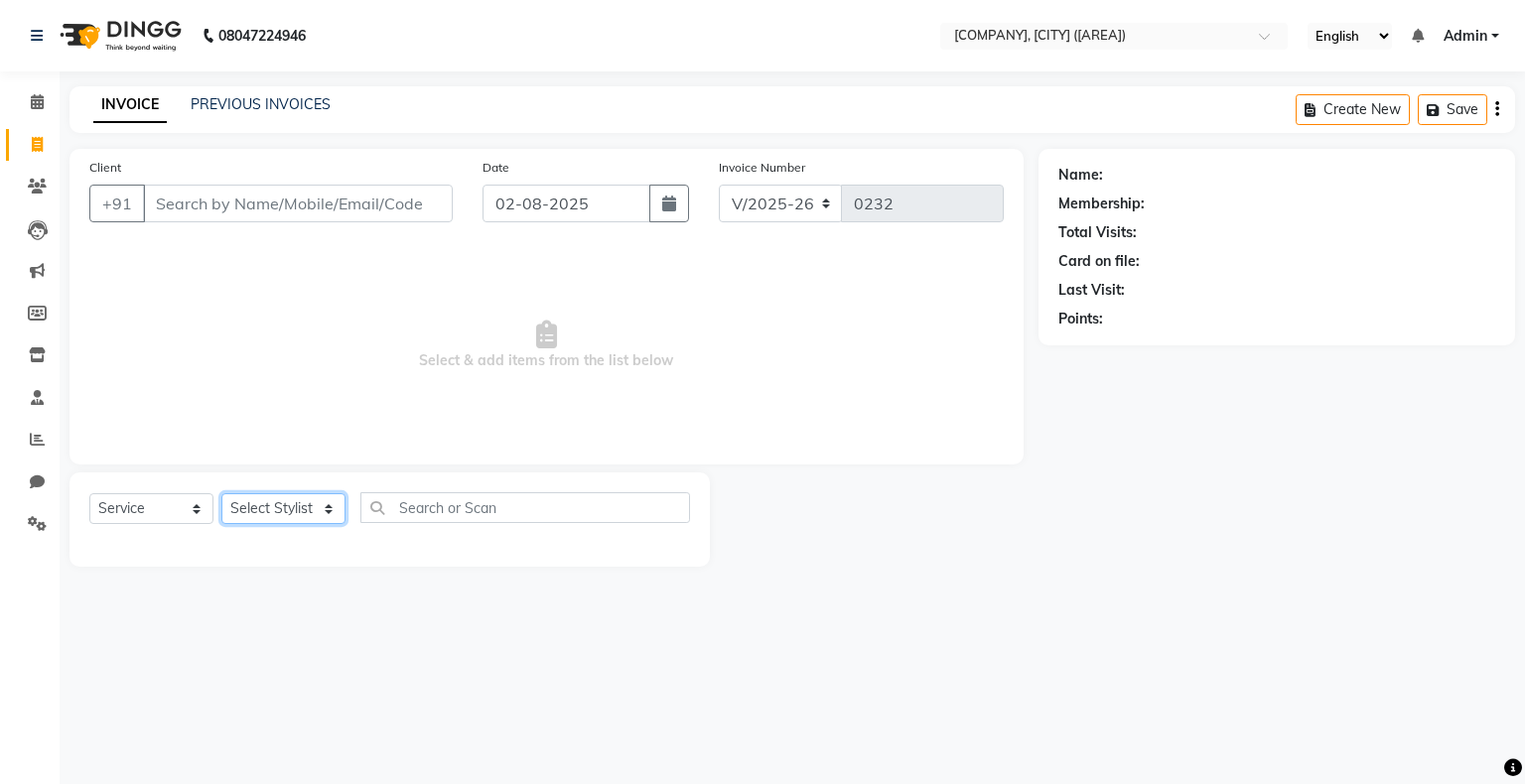 click on "Select Stylist [FIRST] [LAST] [FIRST] [LAST] [FIRST] [LAST]" 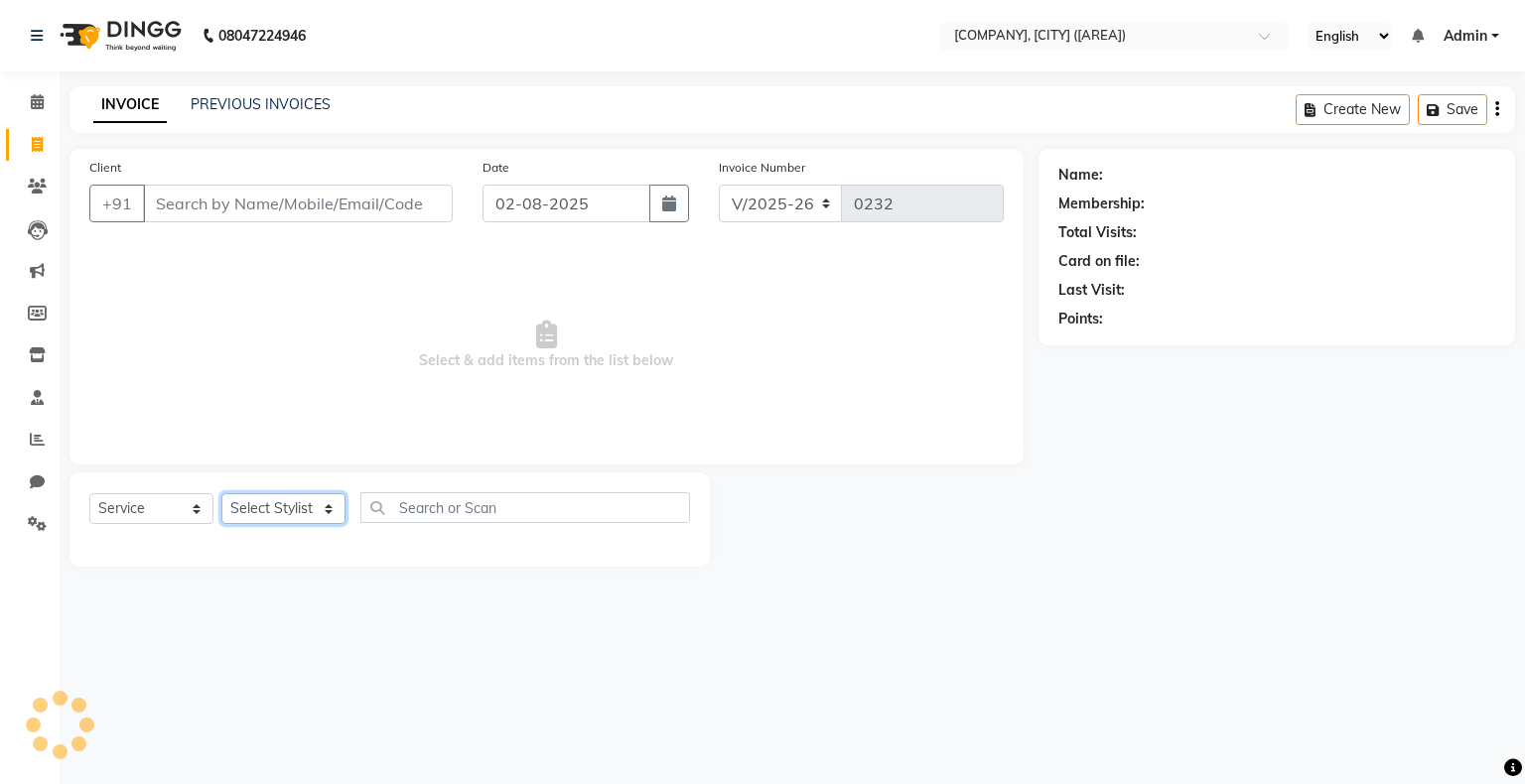select on "[NUMBER]" 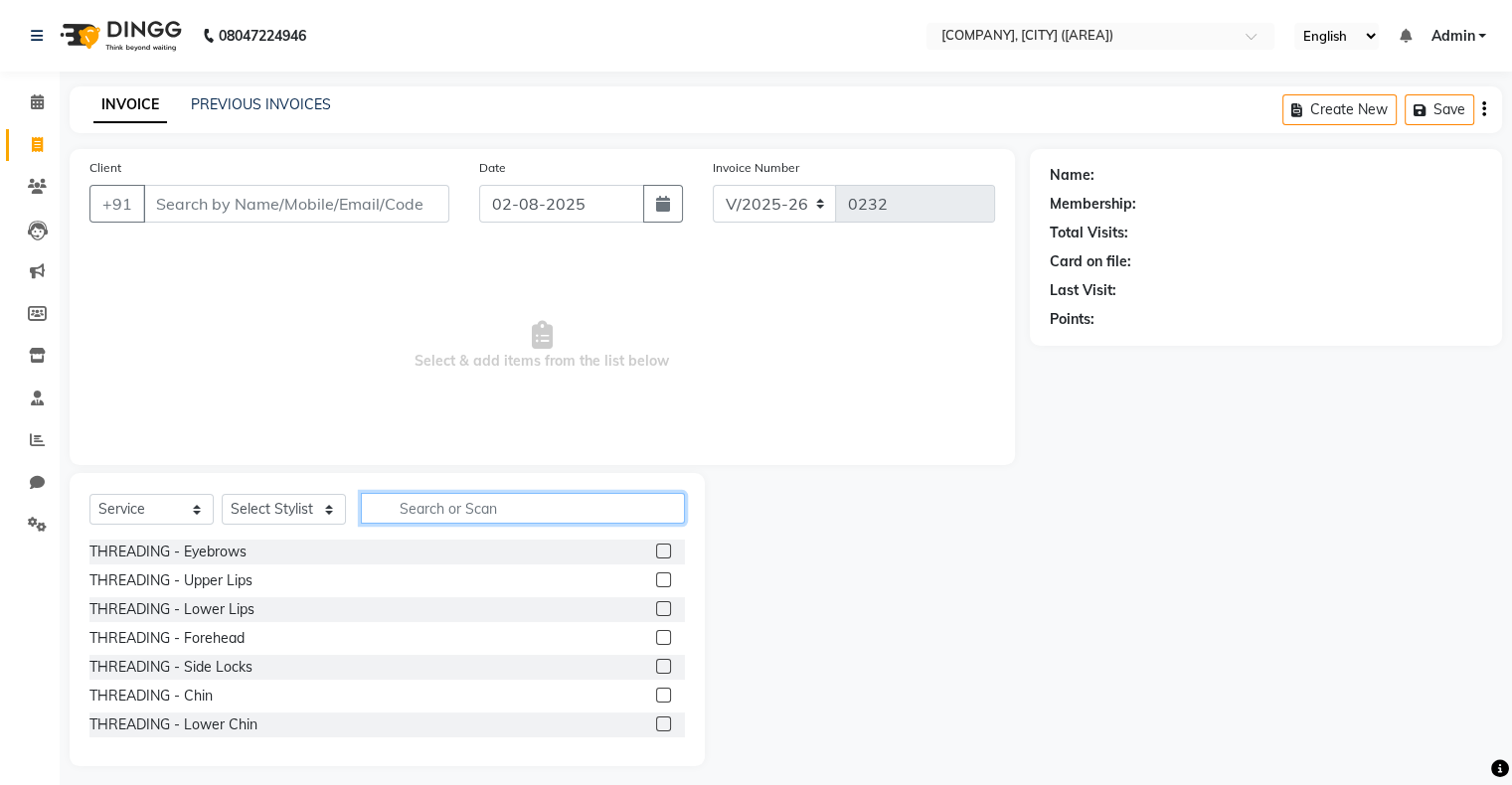 click 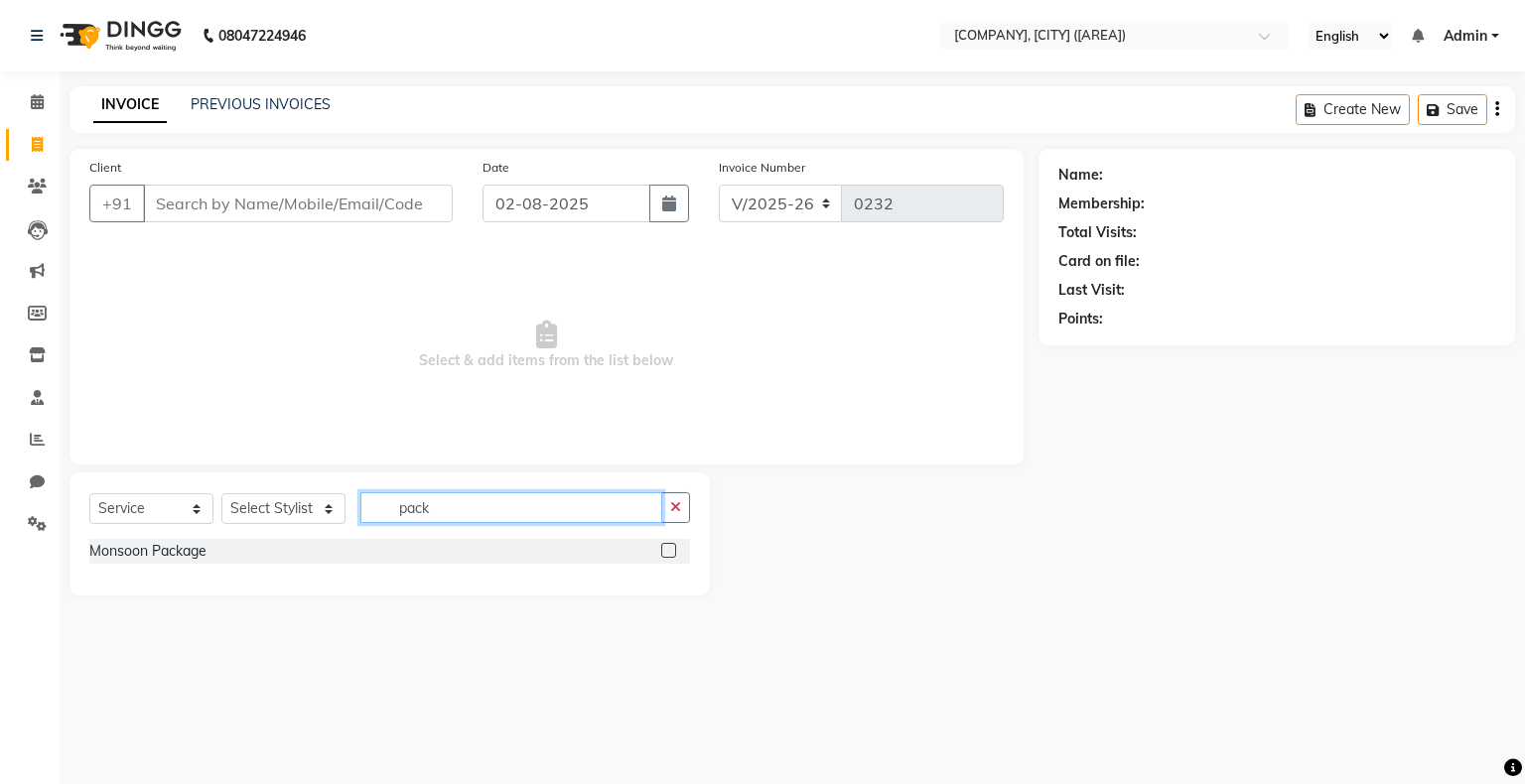 type on "pack" 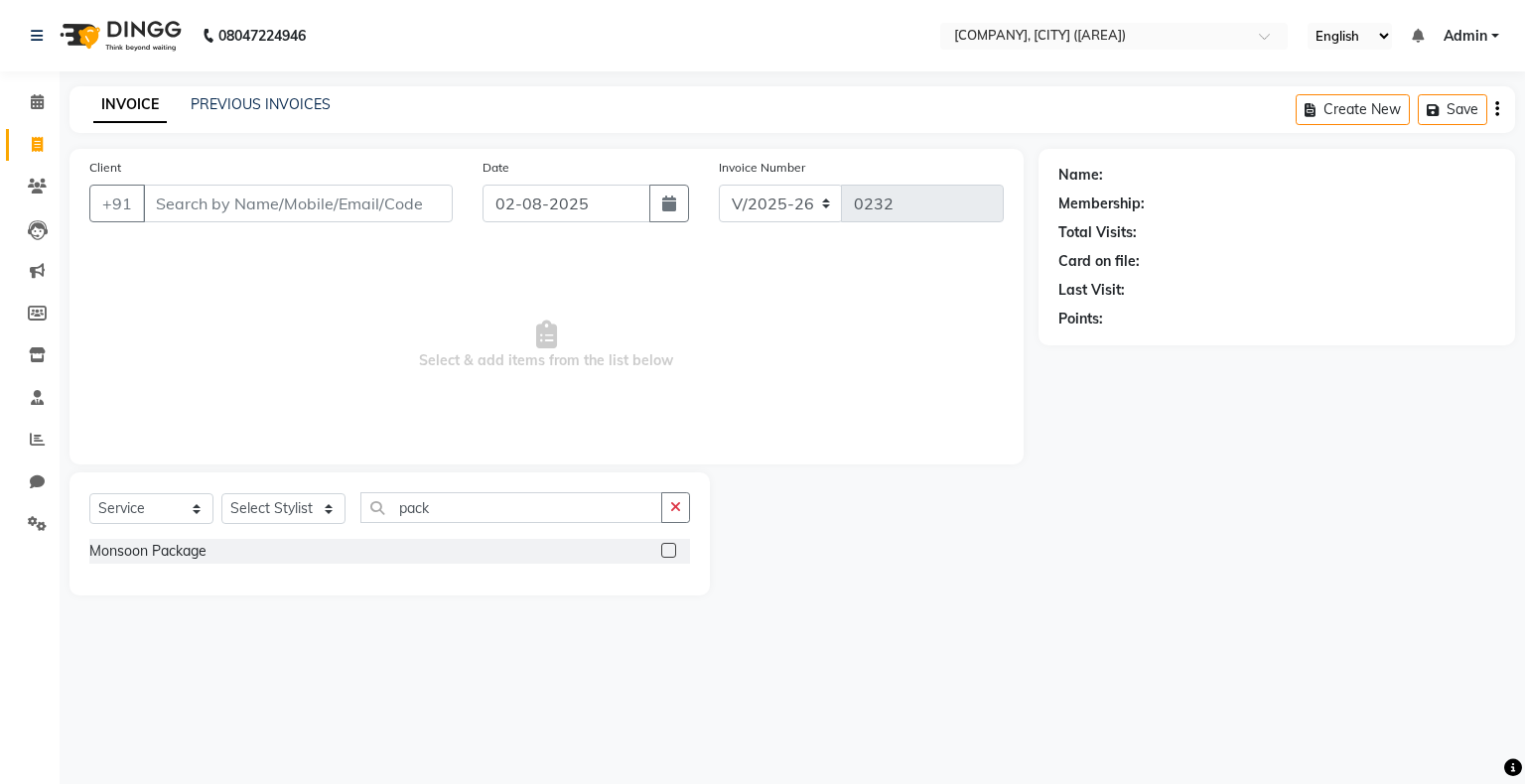 click 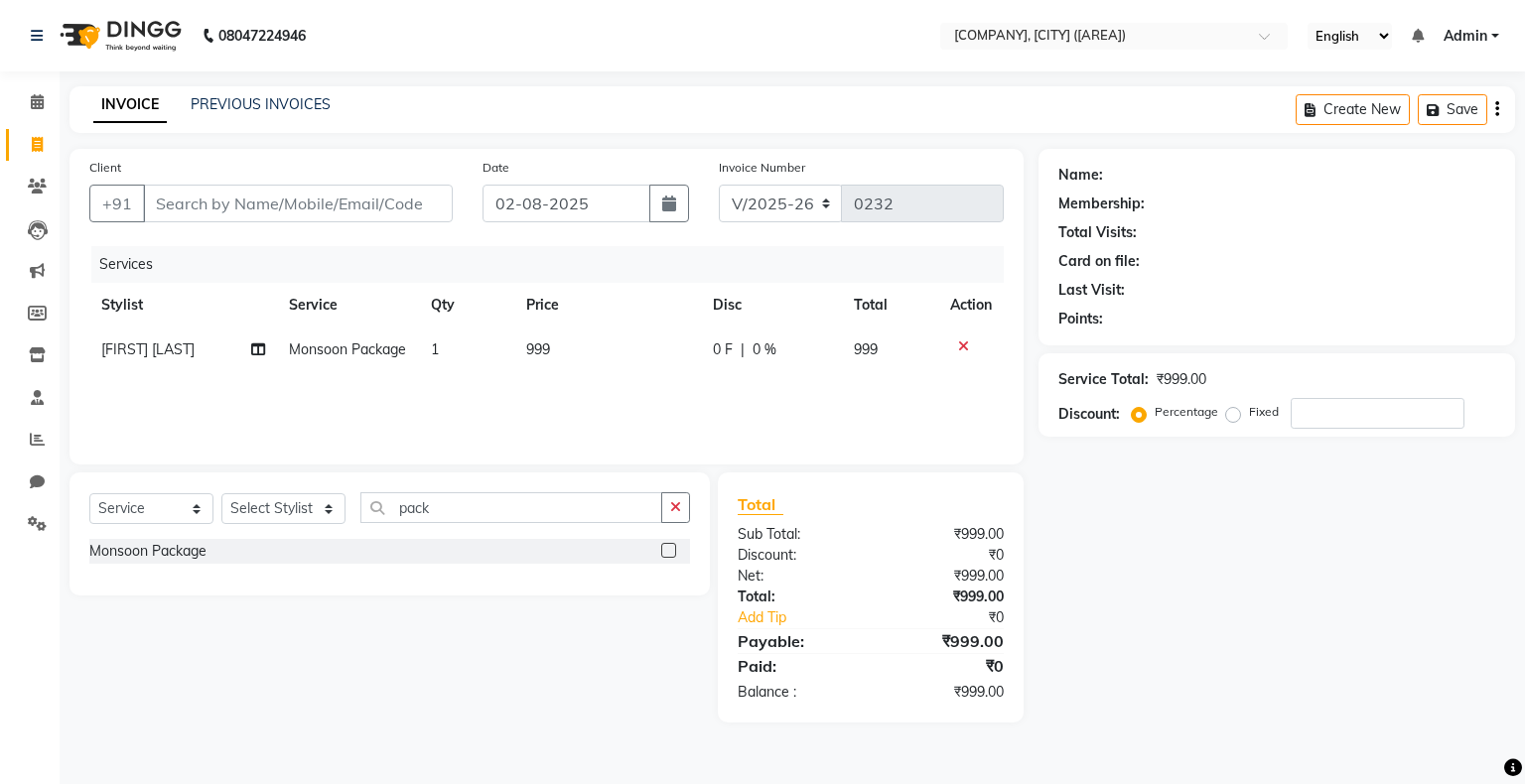 click 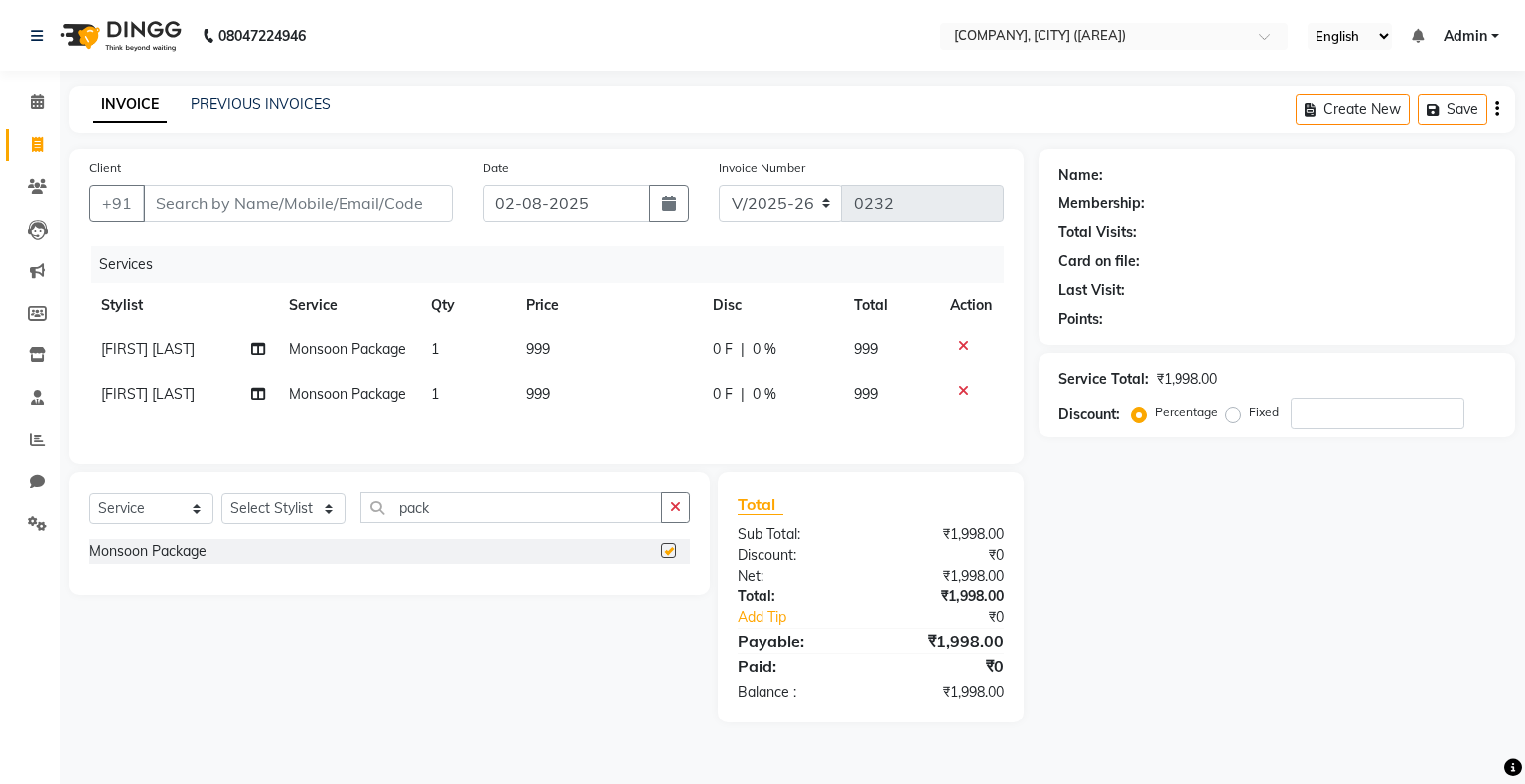 checkbox on "false" 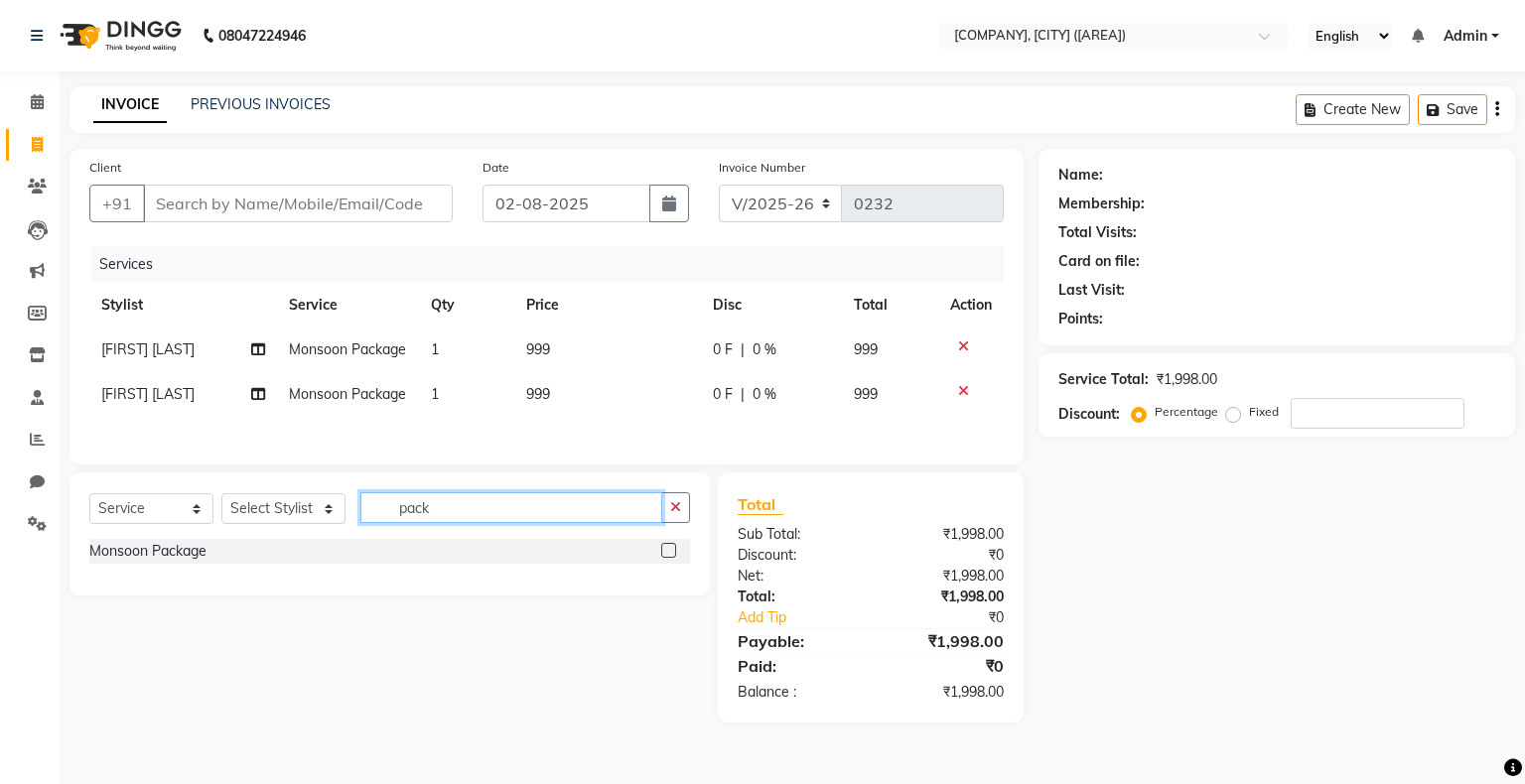 click on "pack" 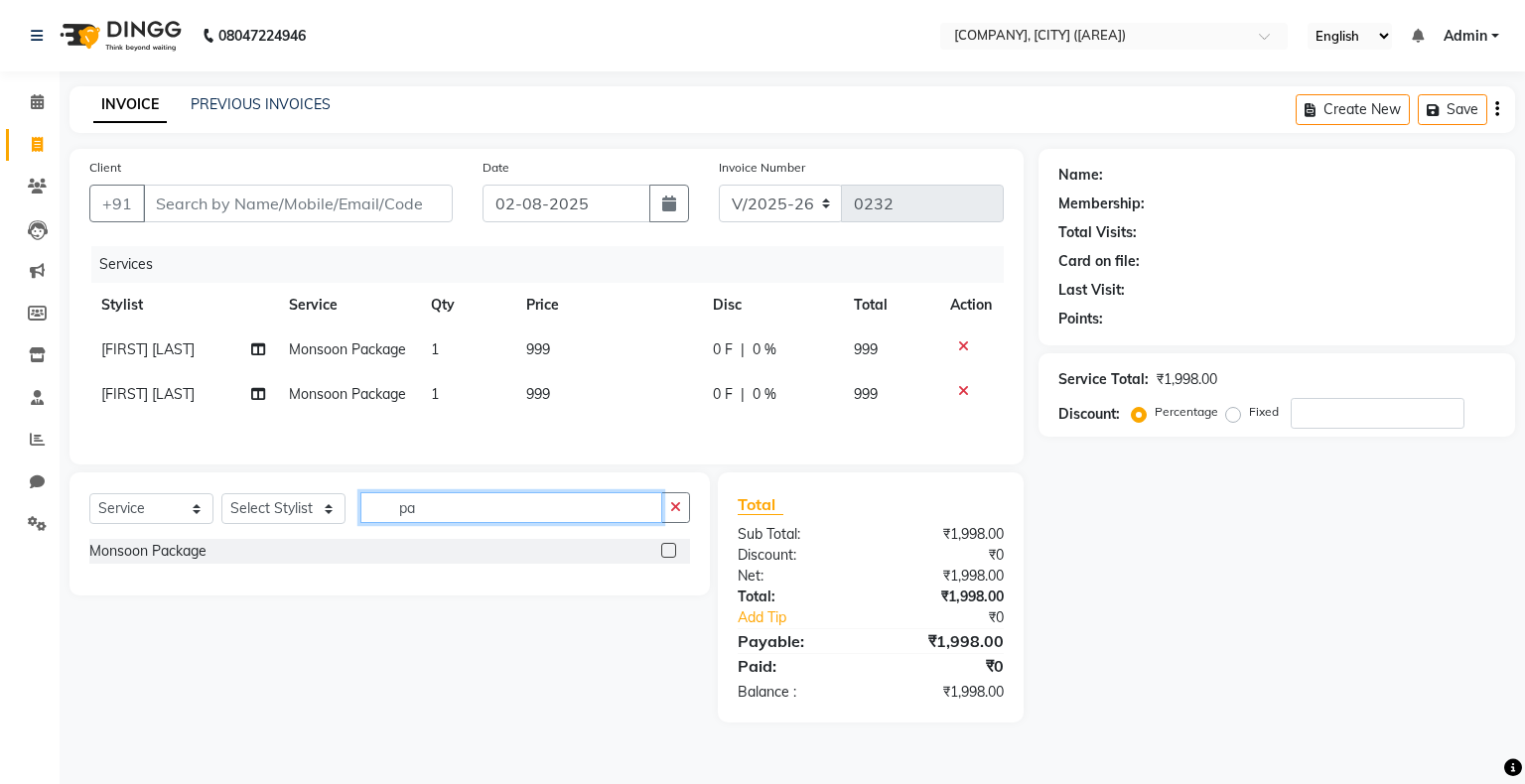 type on "p" 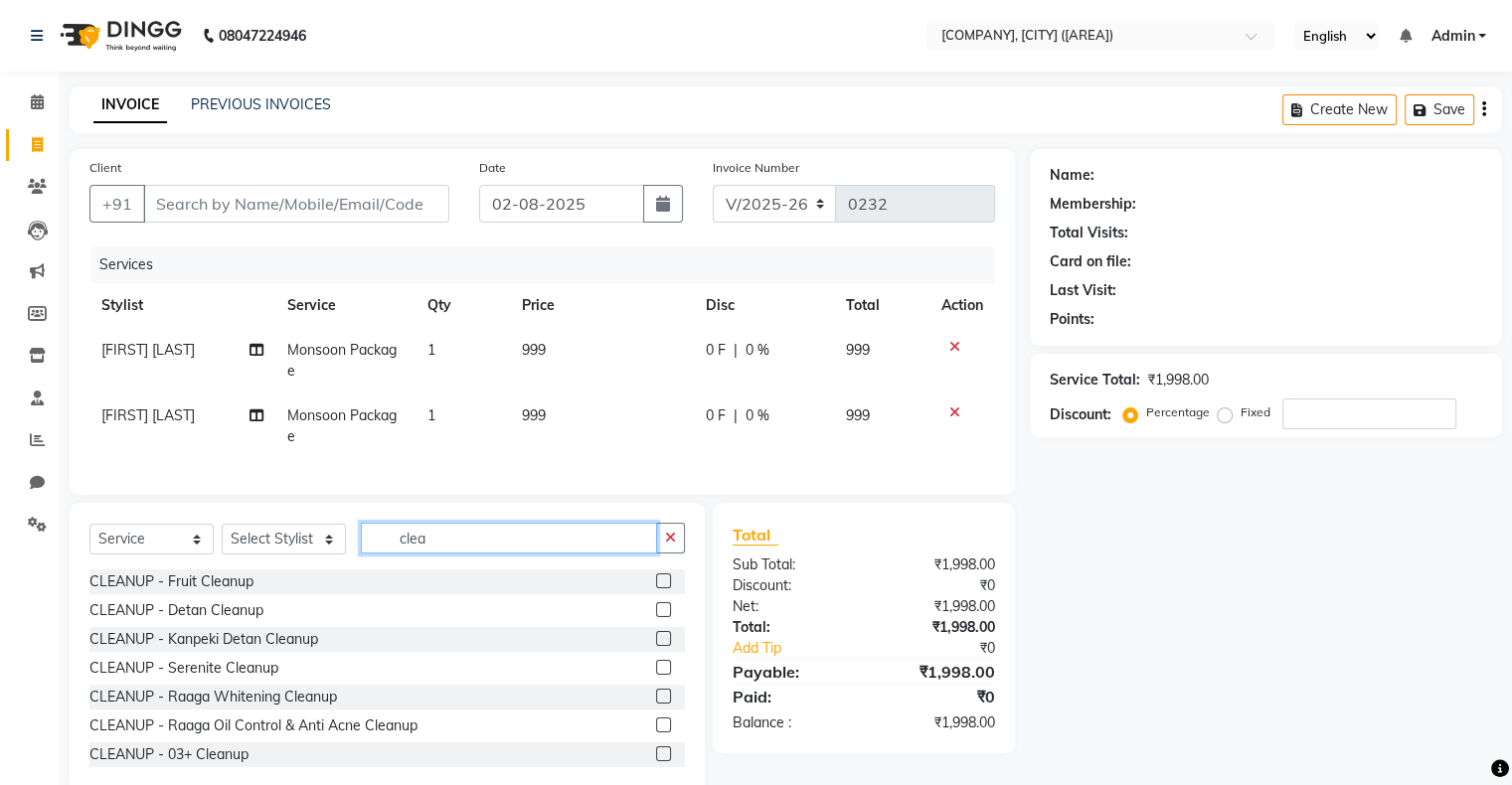 type on "clea" 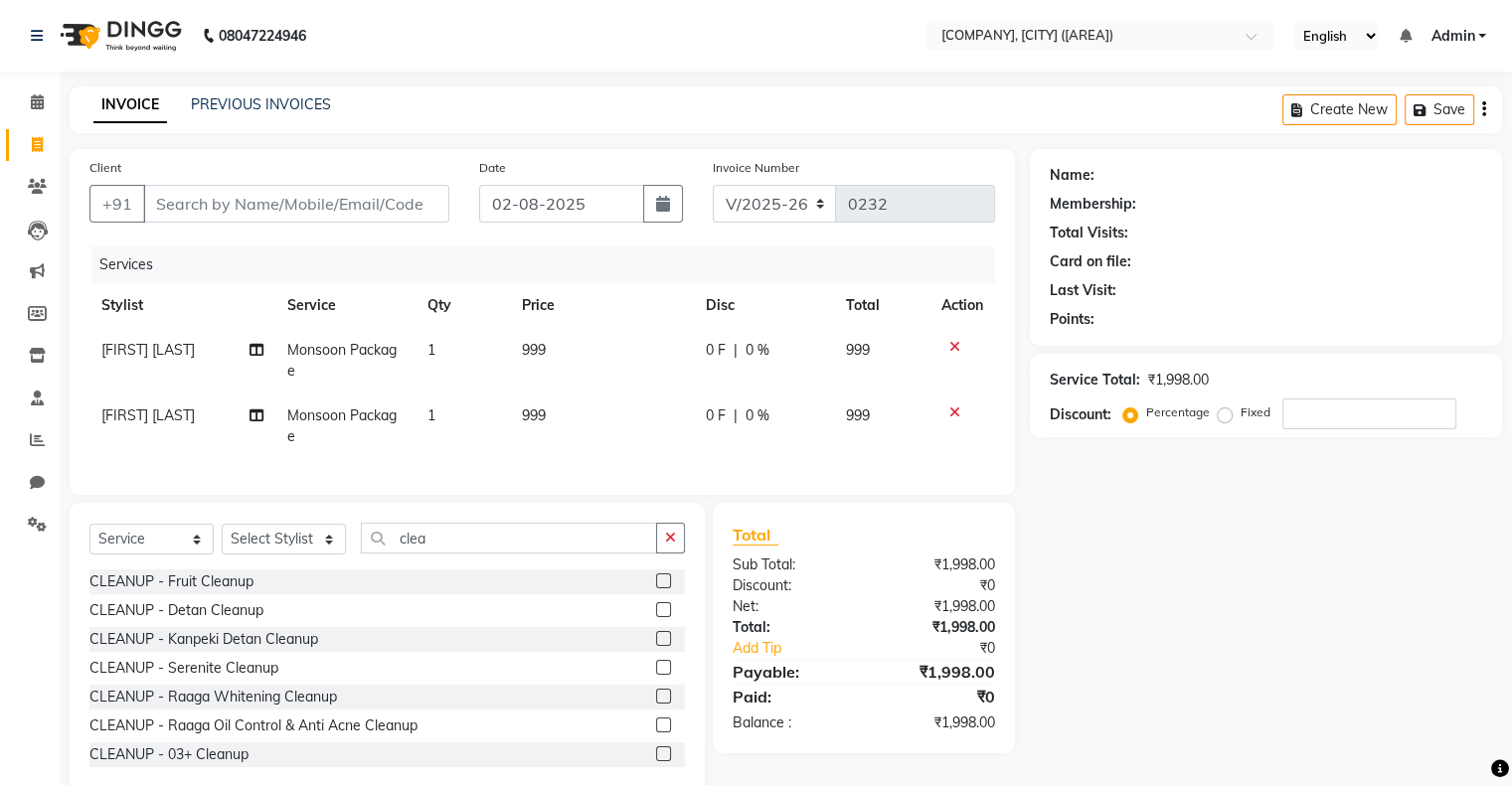 click 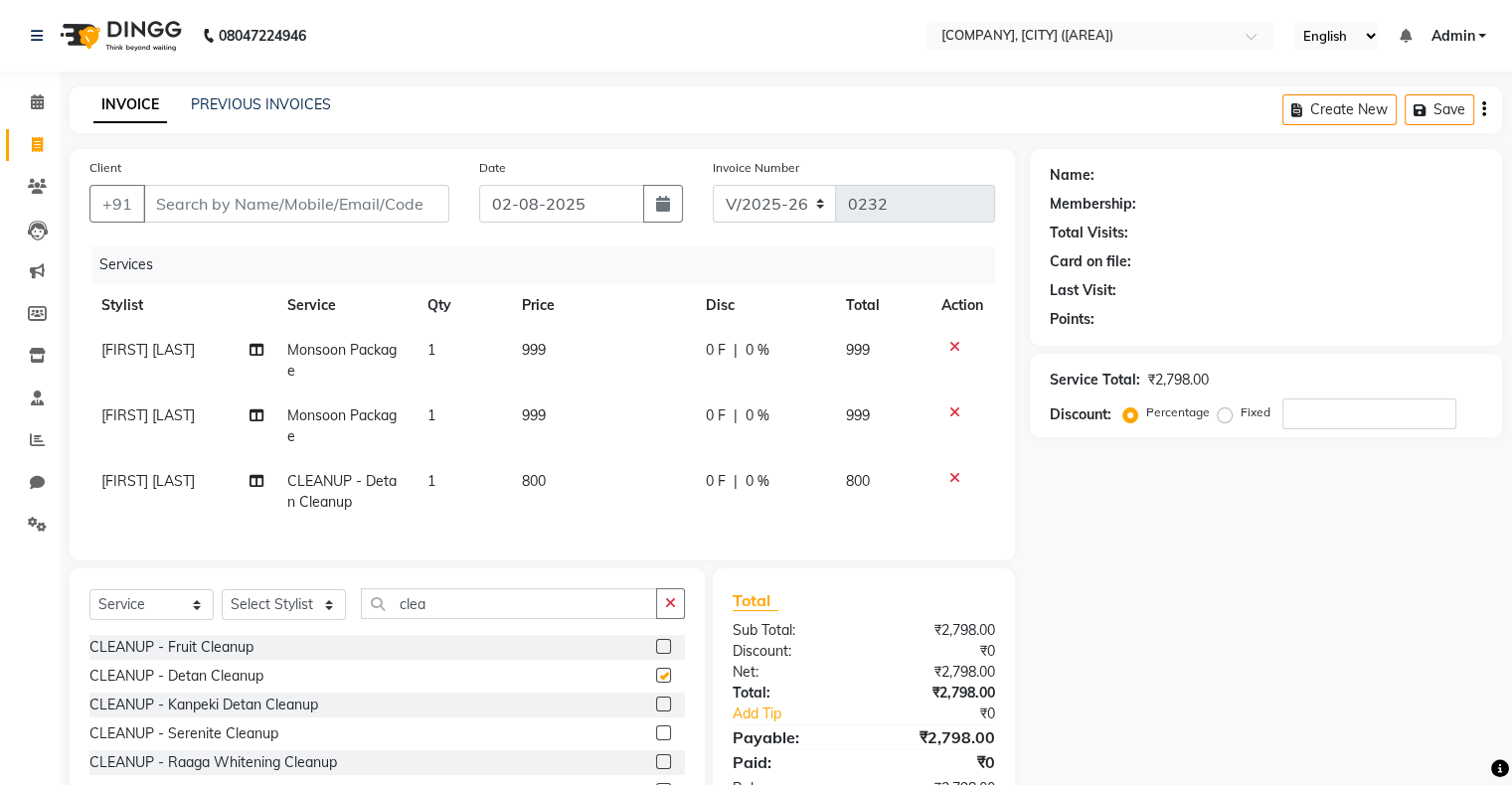 checkbox on "false" 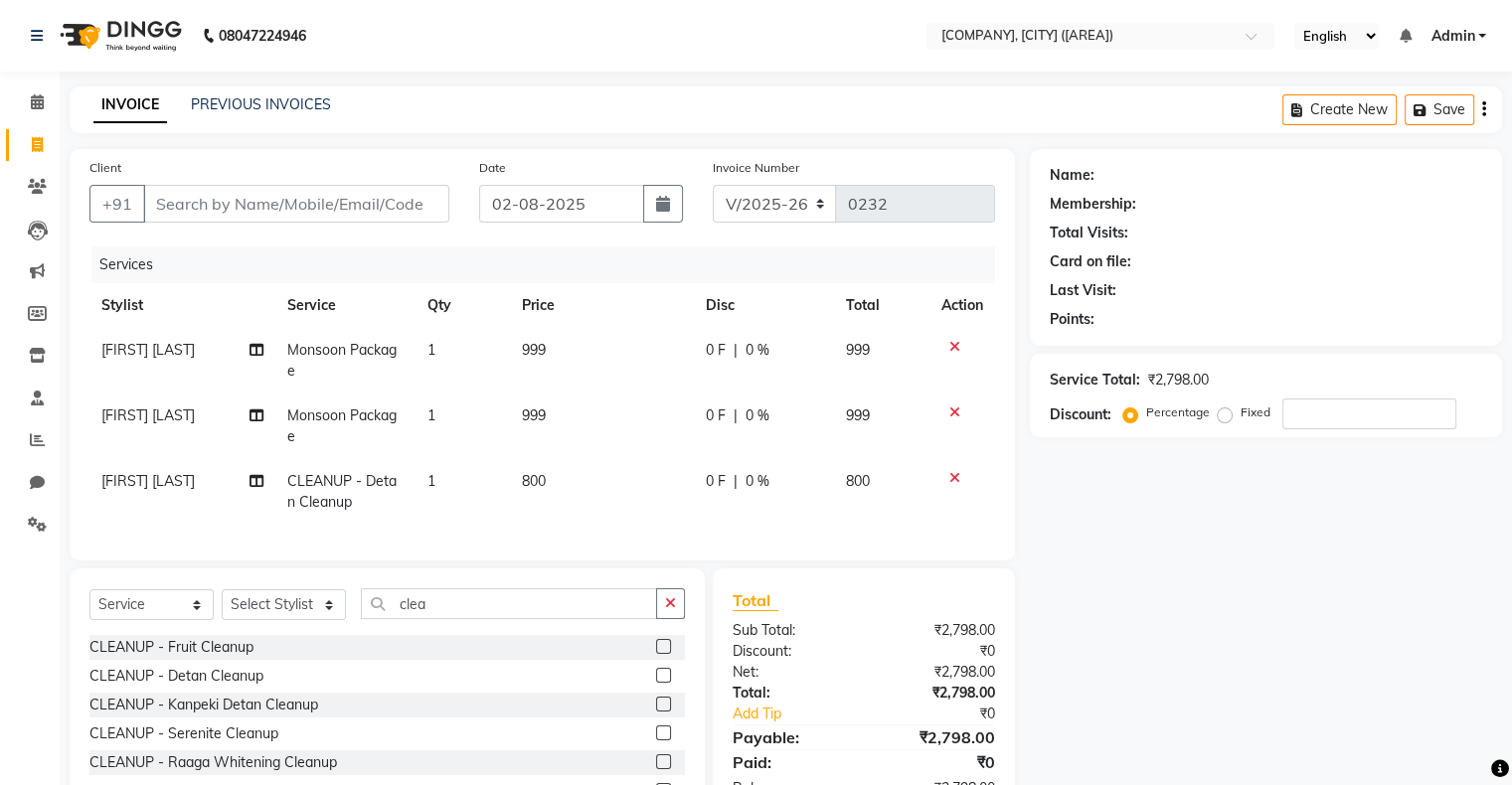 scroll, scrollTop: 147, scrollLeft: 0, axis: vertical 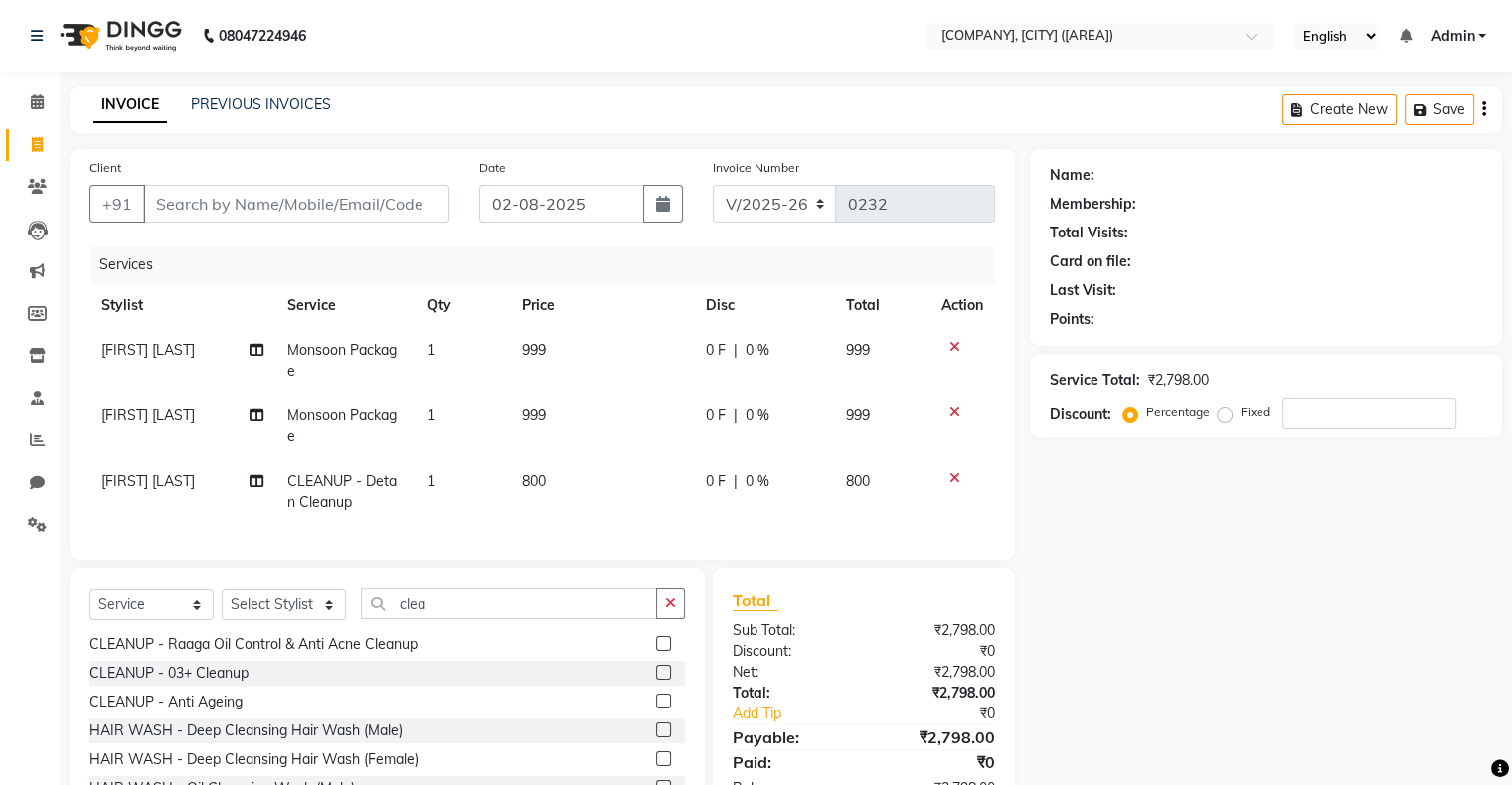 click on "0 F" 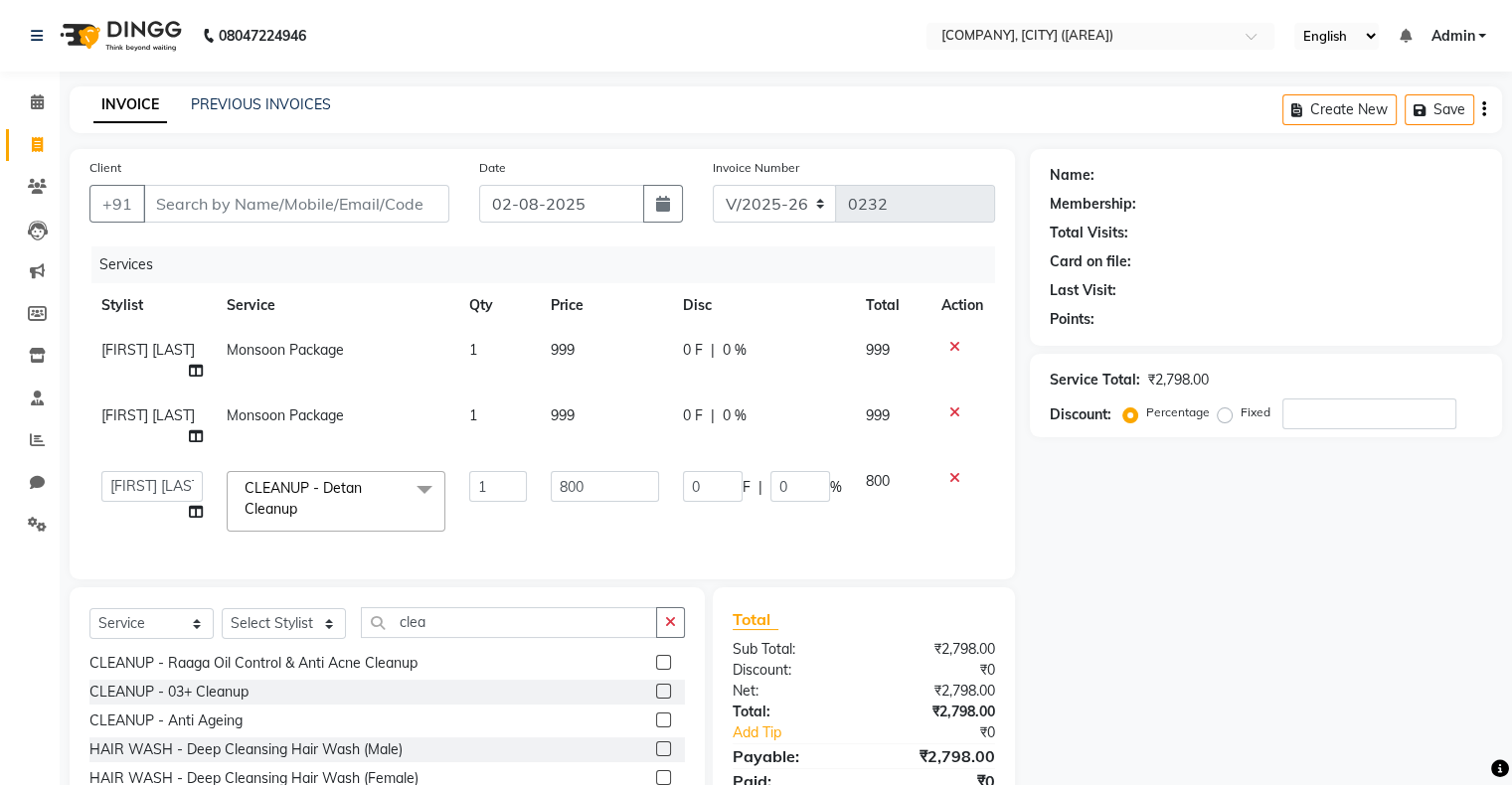 scroll, scrollTop: 98, scrollLeft: 0, axis: vertical 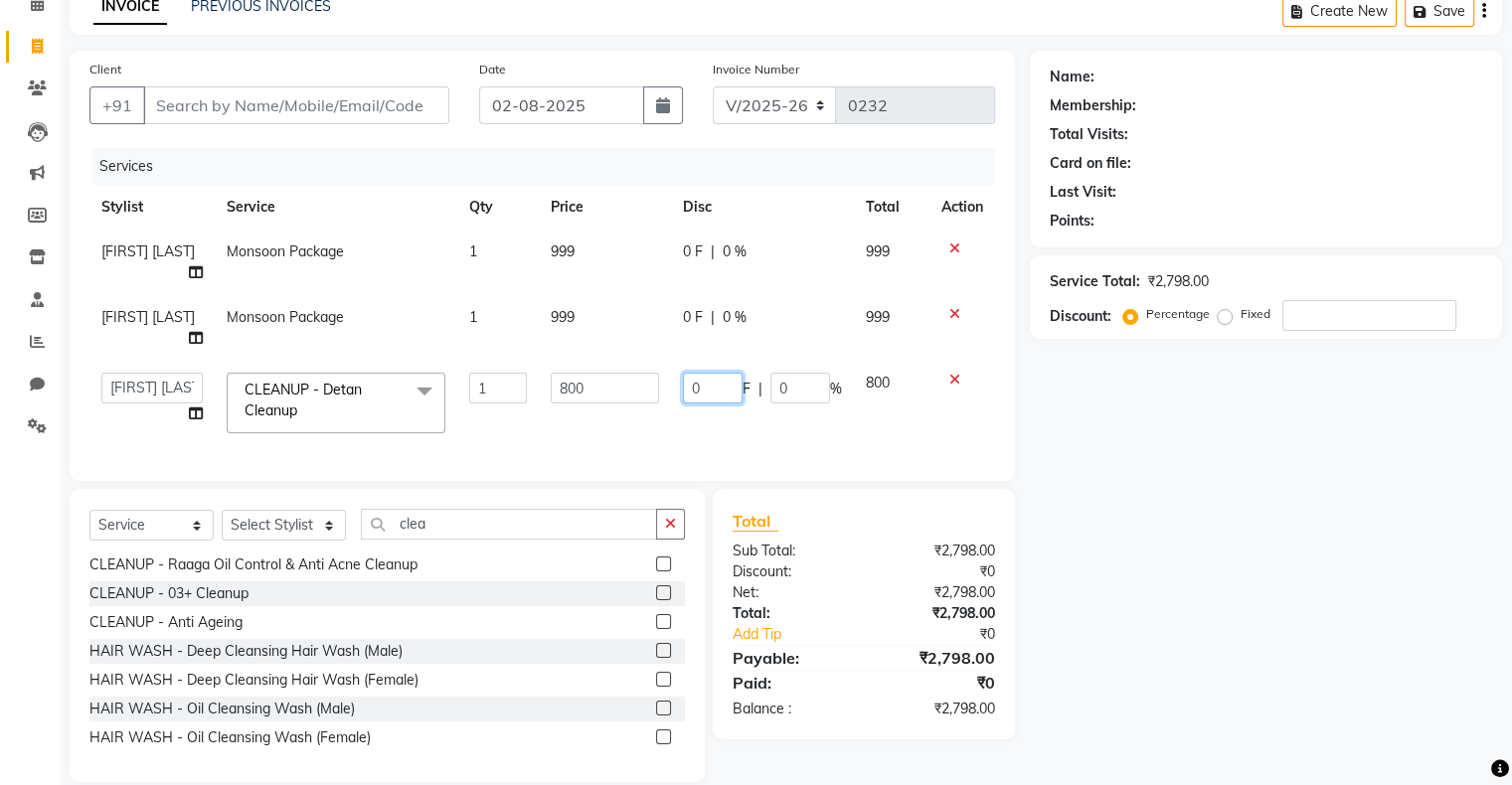 click on "0" 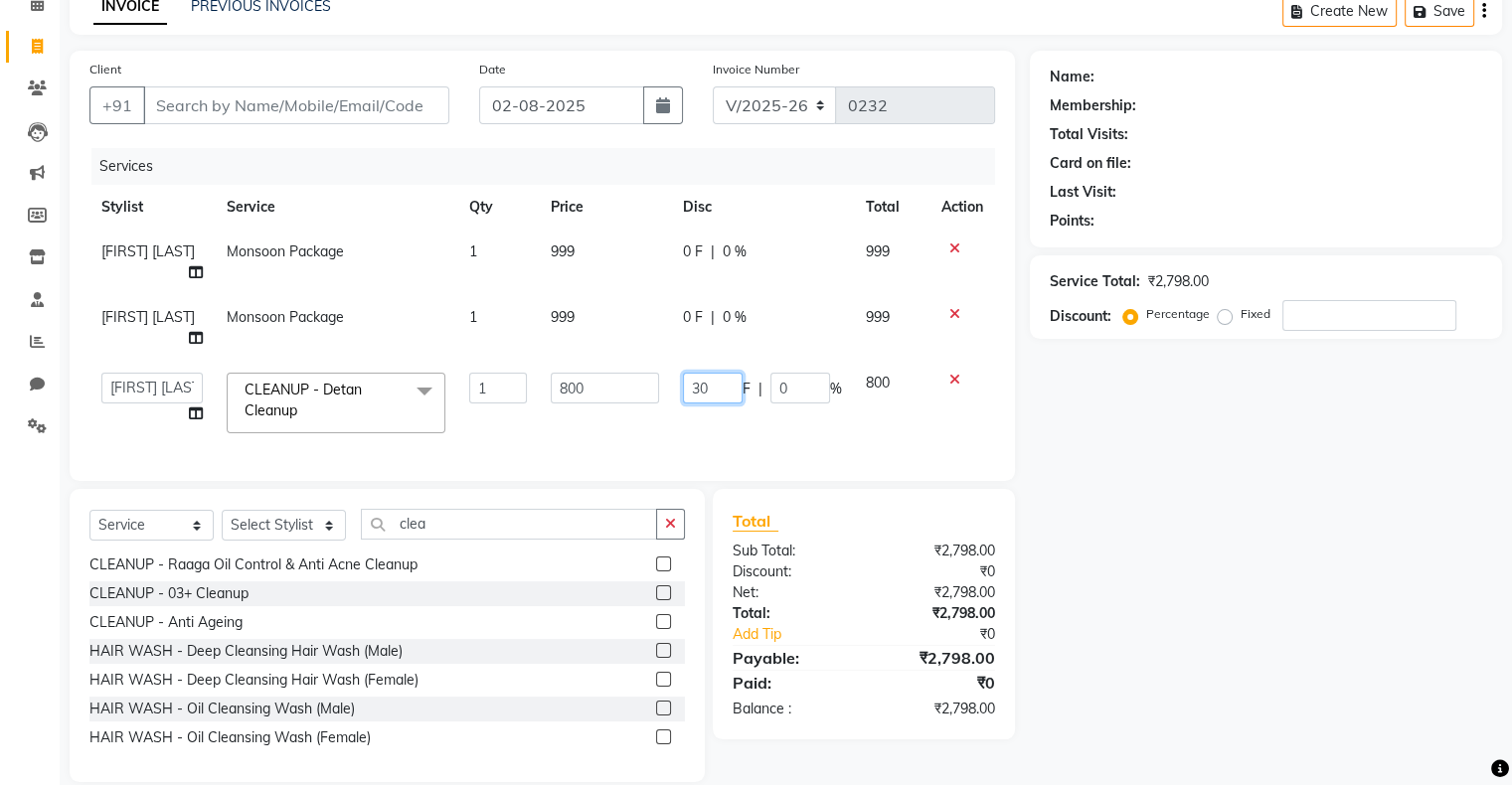 type on "300" 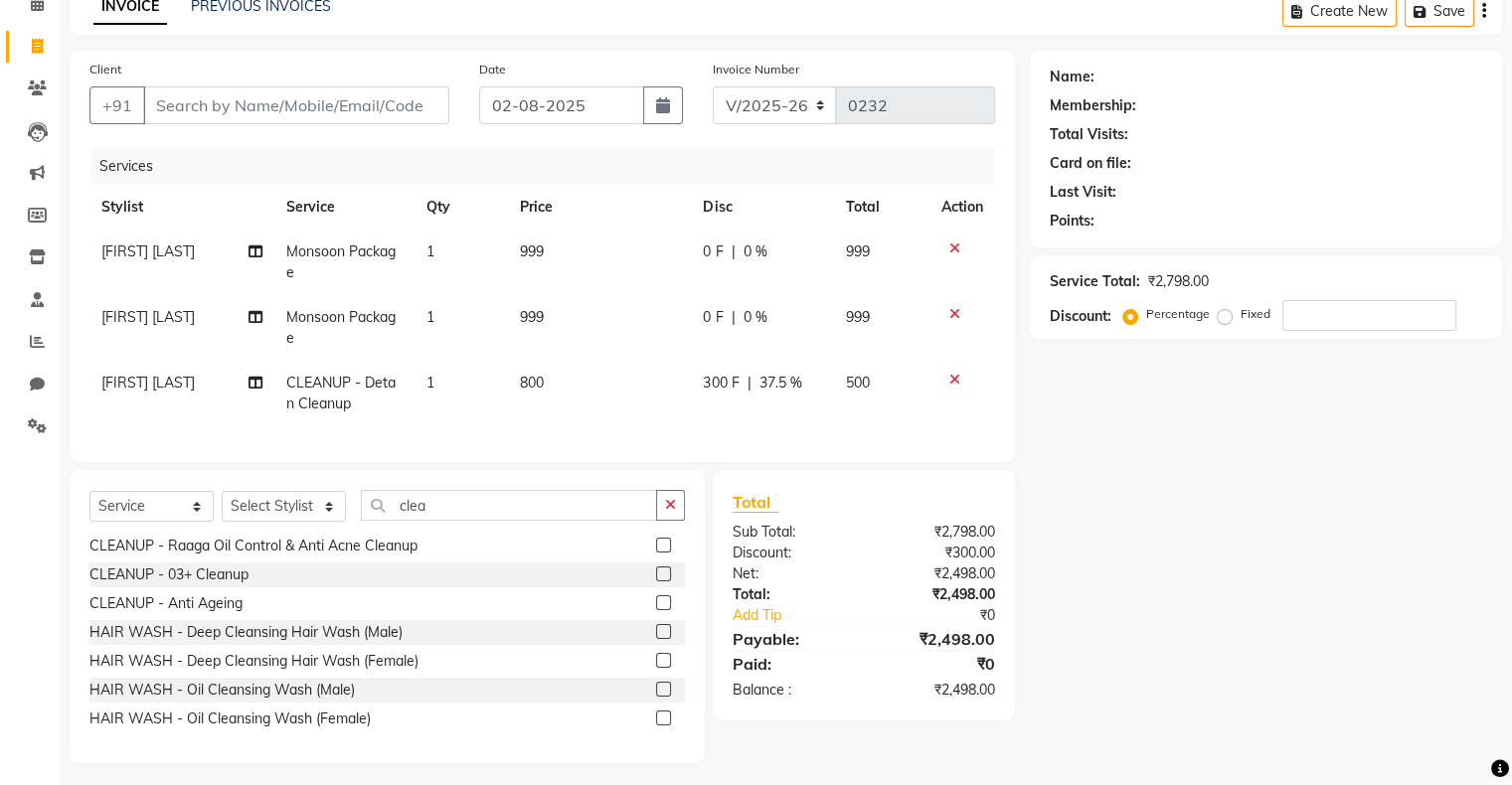 click on "300 F | 37.5 %" 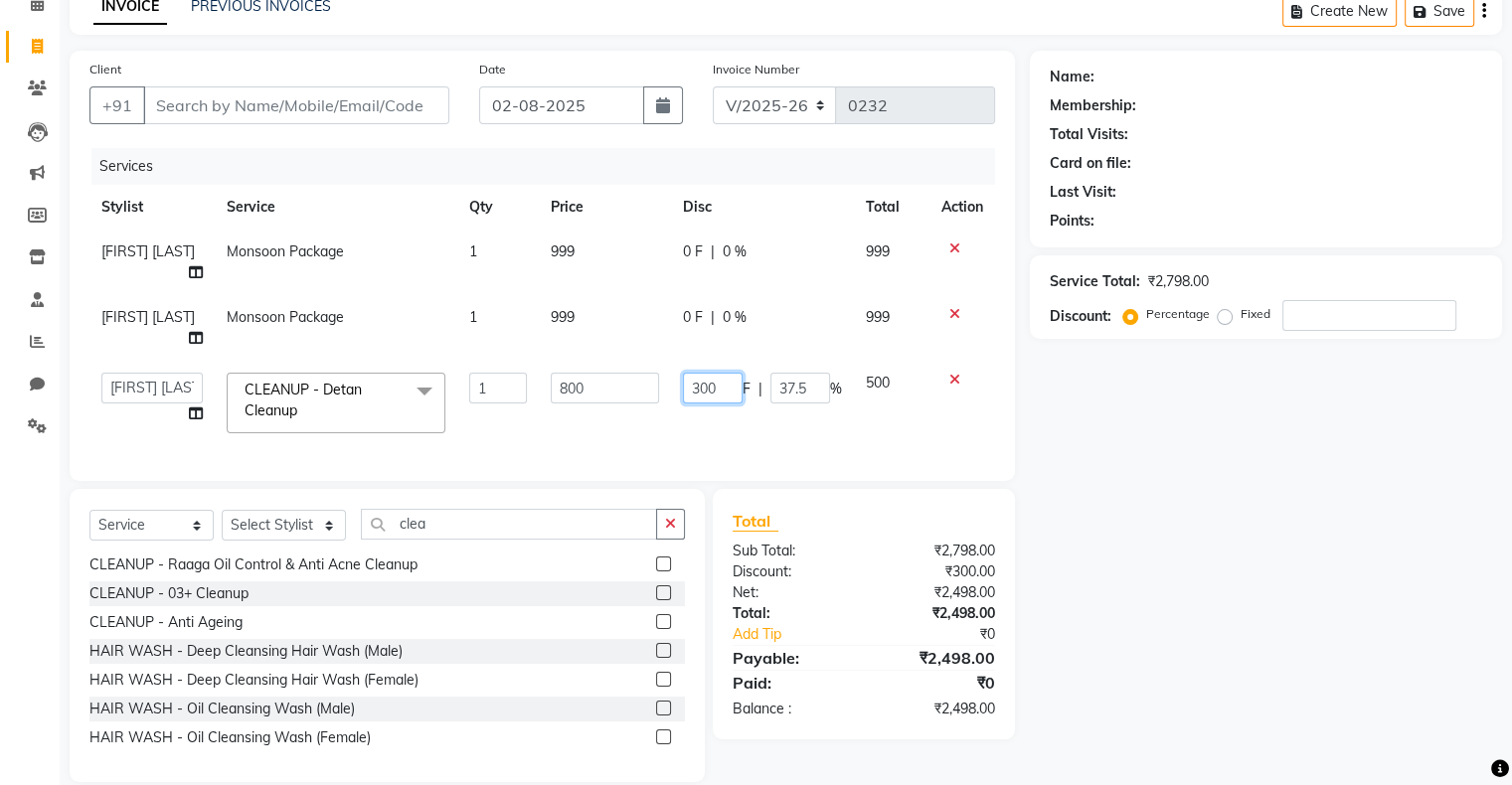 click on "300" 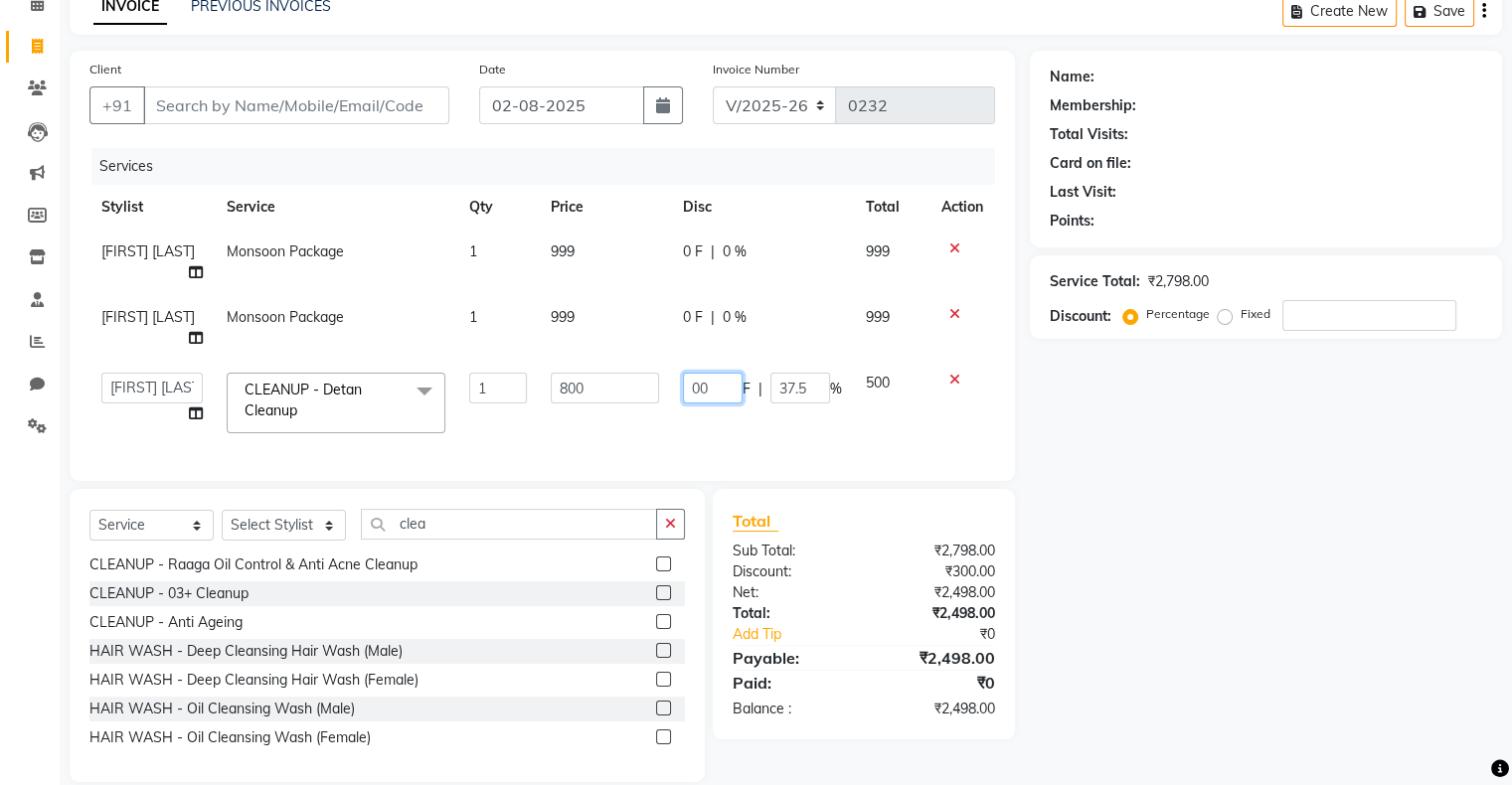 type on "200" 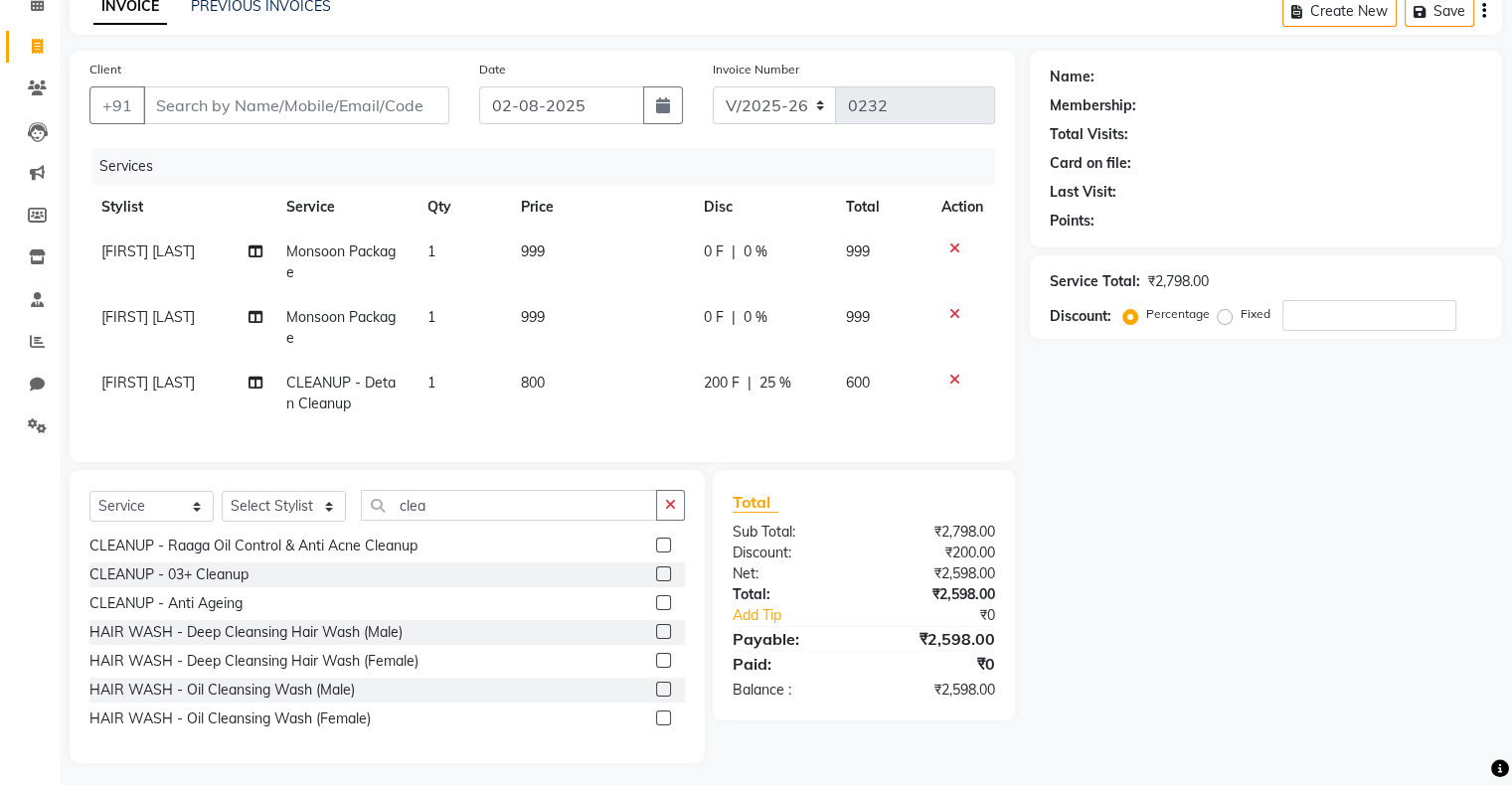 click on "200 F | 25 %" 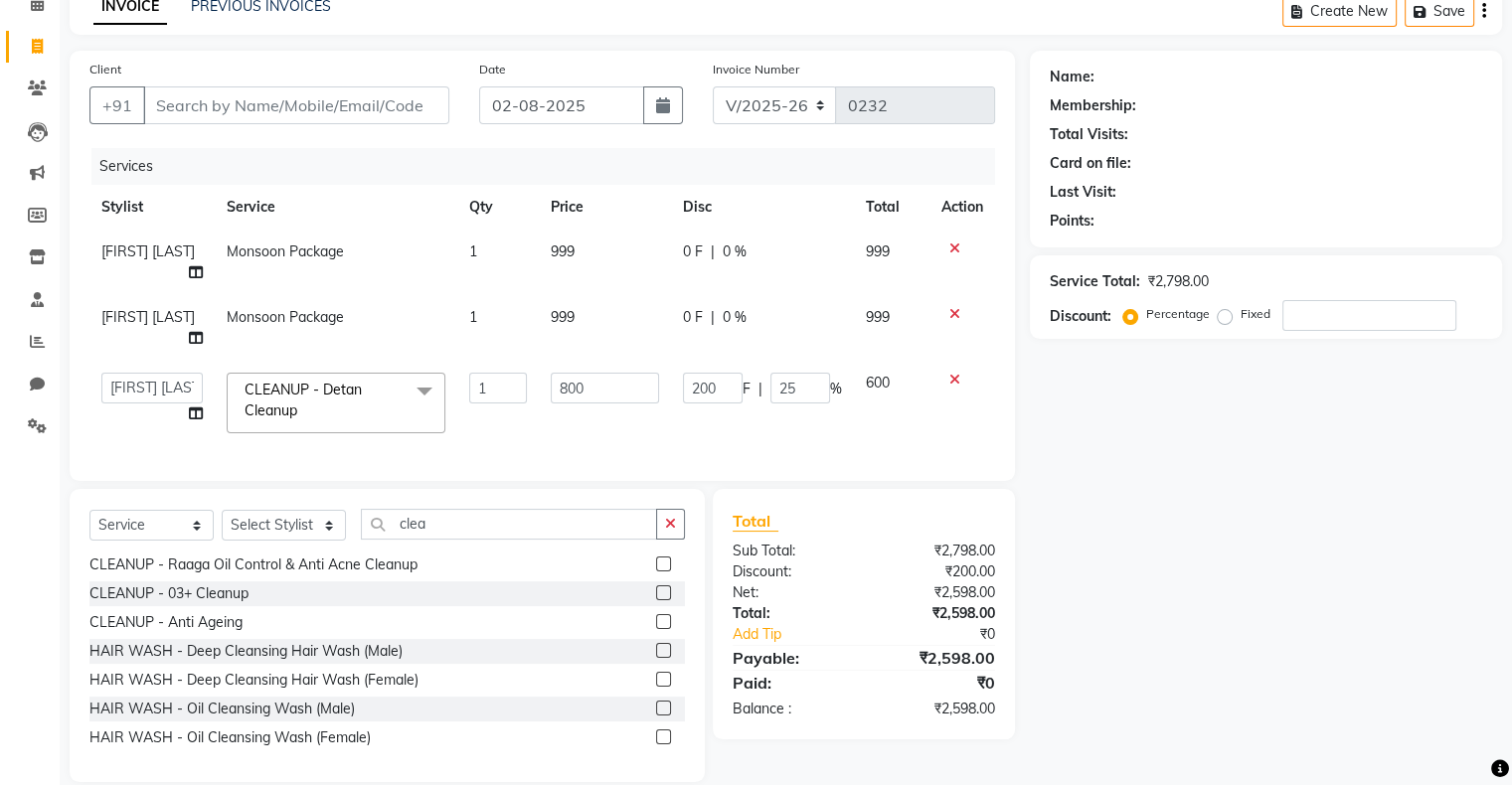 click on "999" 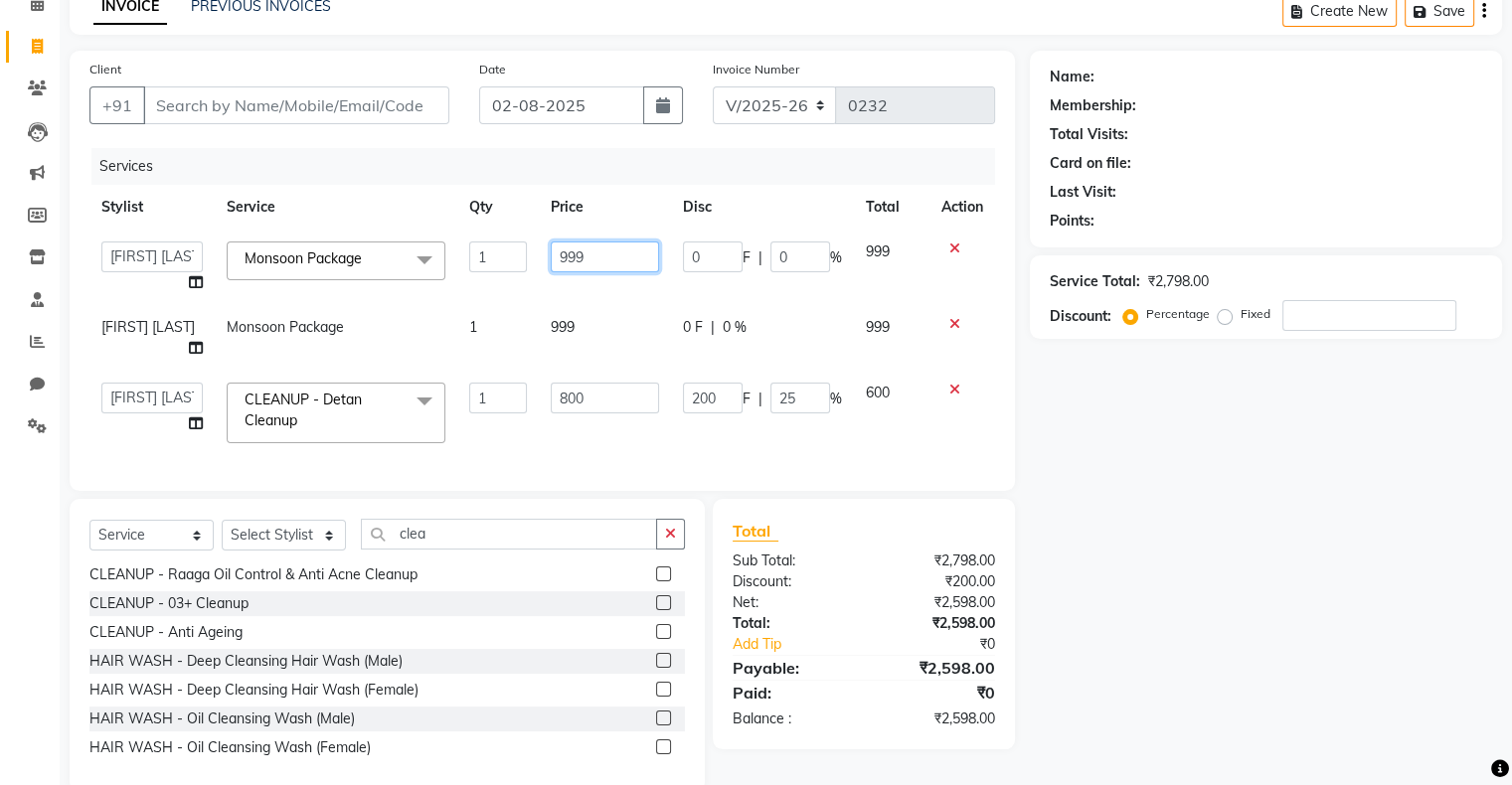 click on "999" 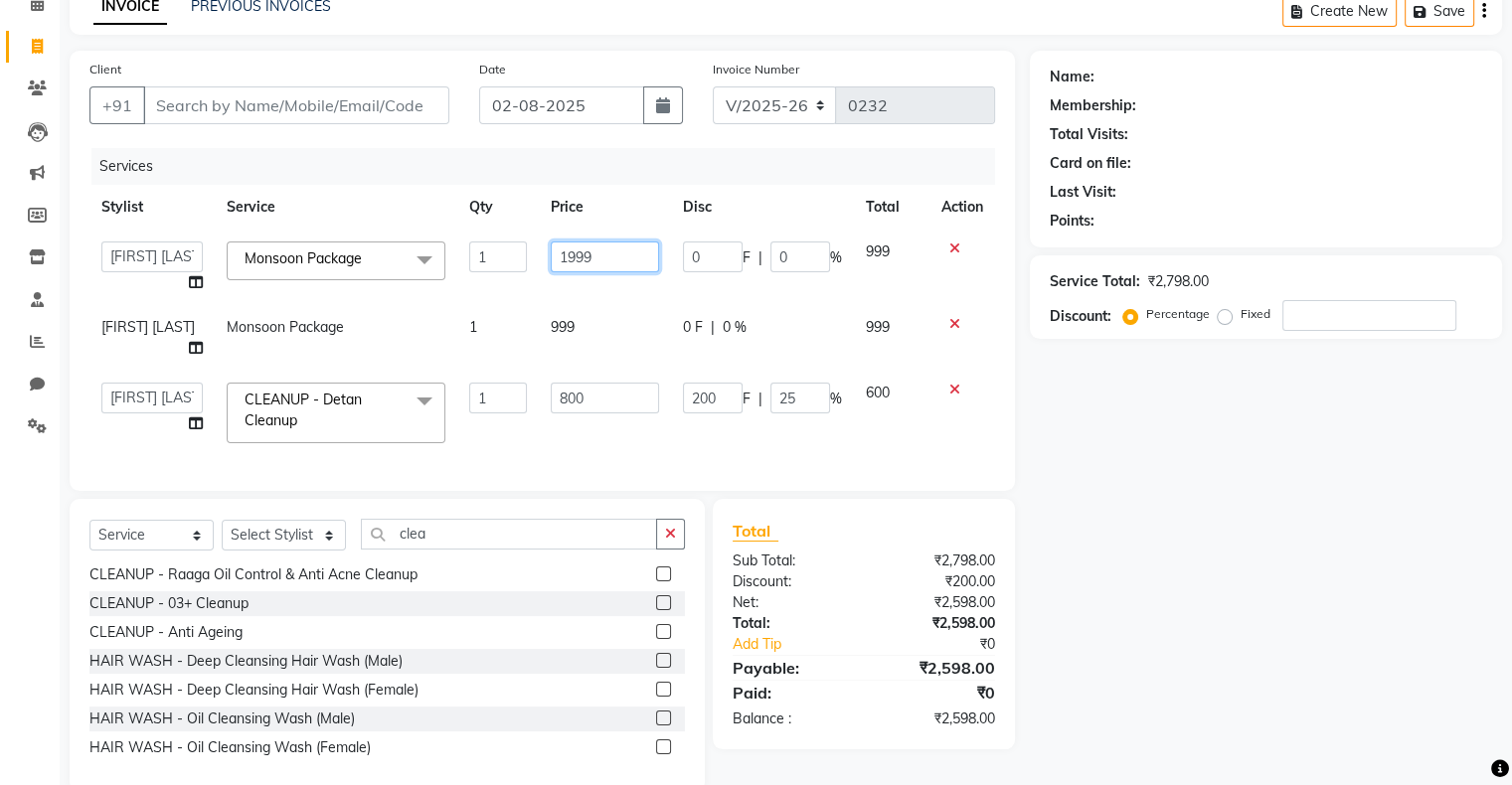 click on "1999" 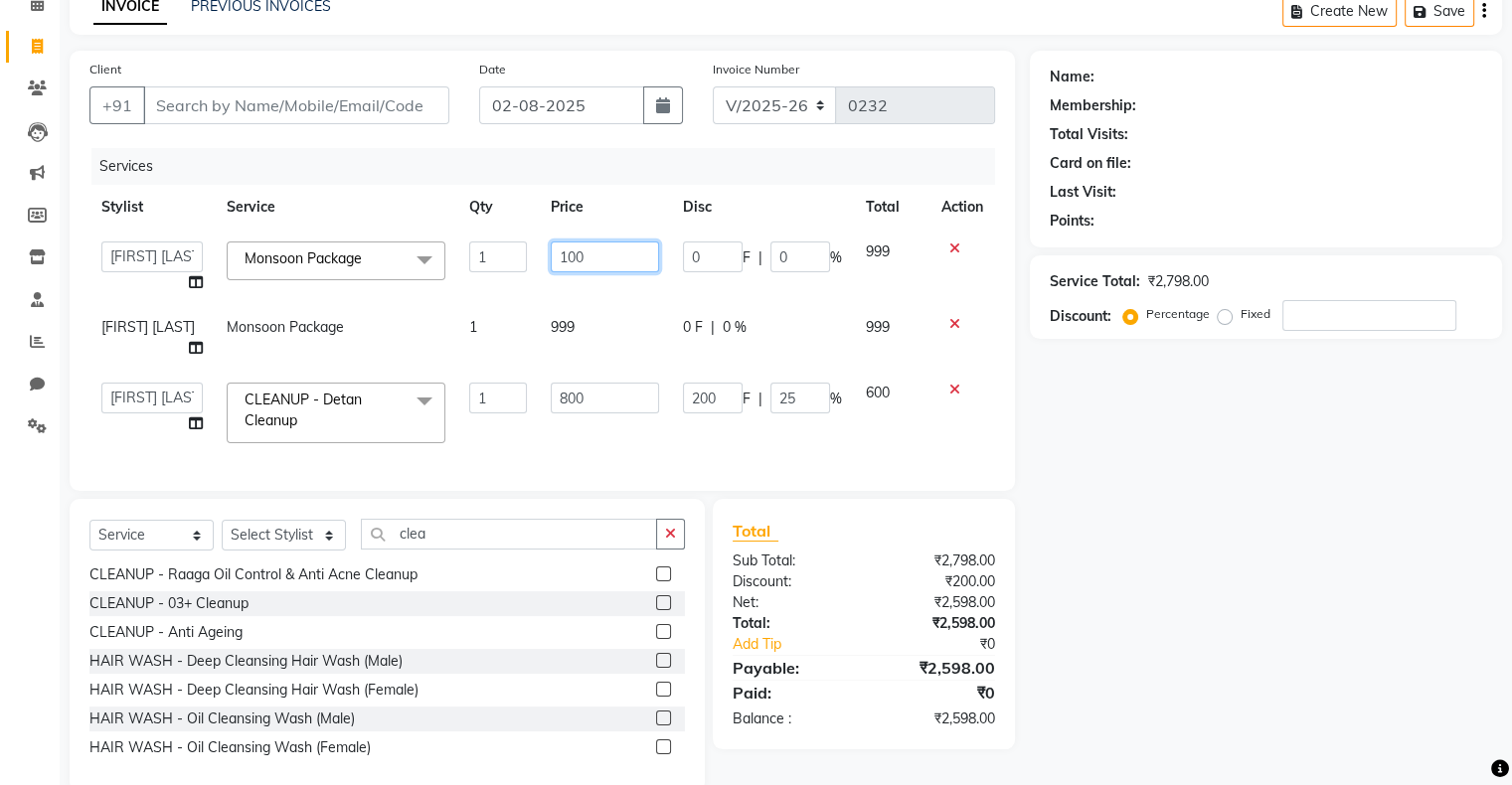 type on "1000" 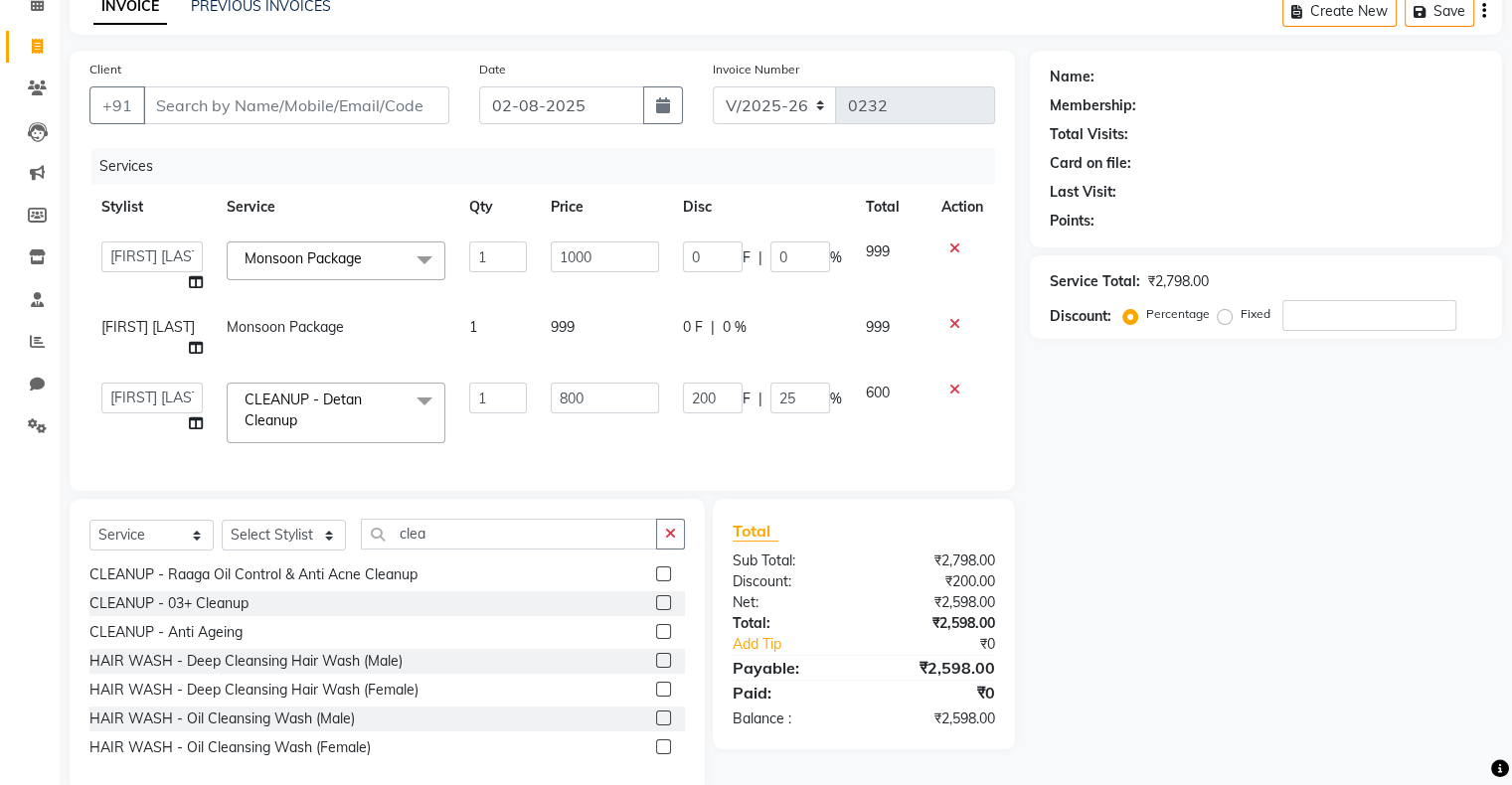 click on "[FIRST] [LAST]   [FIRST] [LAST]   [FIRST] [LAST]   [PACKAGE] x THREADING - Eyebrows THREADING - Upper Lips THREADING - Lower Lips THREADING - Forehead THREADING - Side Locks THREADING - Chin THREADING - Lower Chin THREADING - Lifted Cheeks THREADING - Full Cheeks THREADING - Full Face Regular Wax - Upper Lips Regular Wax - Cheeks Regular Wax - Forehead Regular Wax - Chin Regular Wax - Side Locks Regular Wax - Full Face Regular Wax - Neck Regular Wax - Half Hands Regular Wax - Full Hands Regular Wax - Under Arms Regular Wax - Half Legs Regular Wax - Full Legs Regular Wax - Stomach Regular Wax - Chest Regular Wax - Half Back Regular Wax - Full Back Regular Wax - Full Body Brazilian/Rica Wax - Upper Lips Brazilian/Rica Wax - Cheeks Brazilian/Rica Wax - Forehead Brazilian/Rica Wax - Chin Brazilian/Rica Wax - Side Locks Brazilian/Rica Wax - Full Face Brazilian/Rica Wax - Neck Brazilian/Rica Wax - Half Hands Brazilian/Rica Wax - Full Hands Brazilian/Rica Wax - Under Arms Brazilian/Rica Wax - Half Legs 1 0" 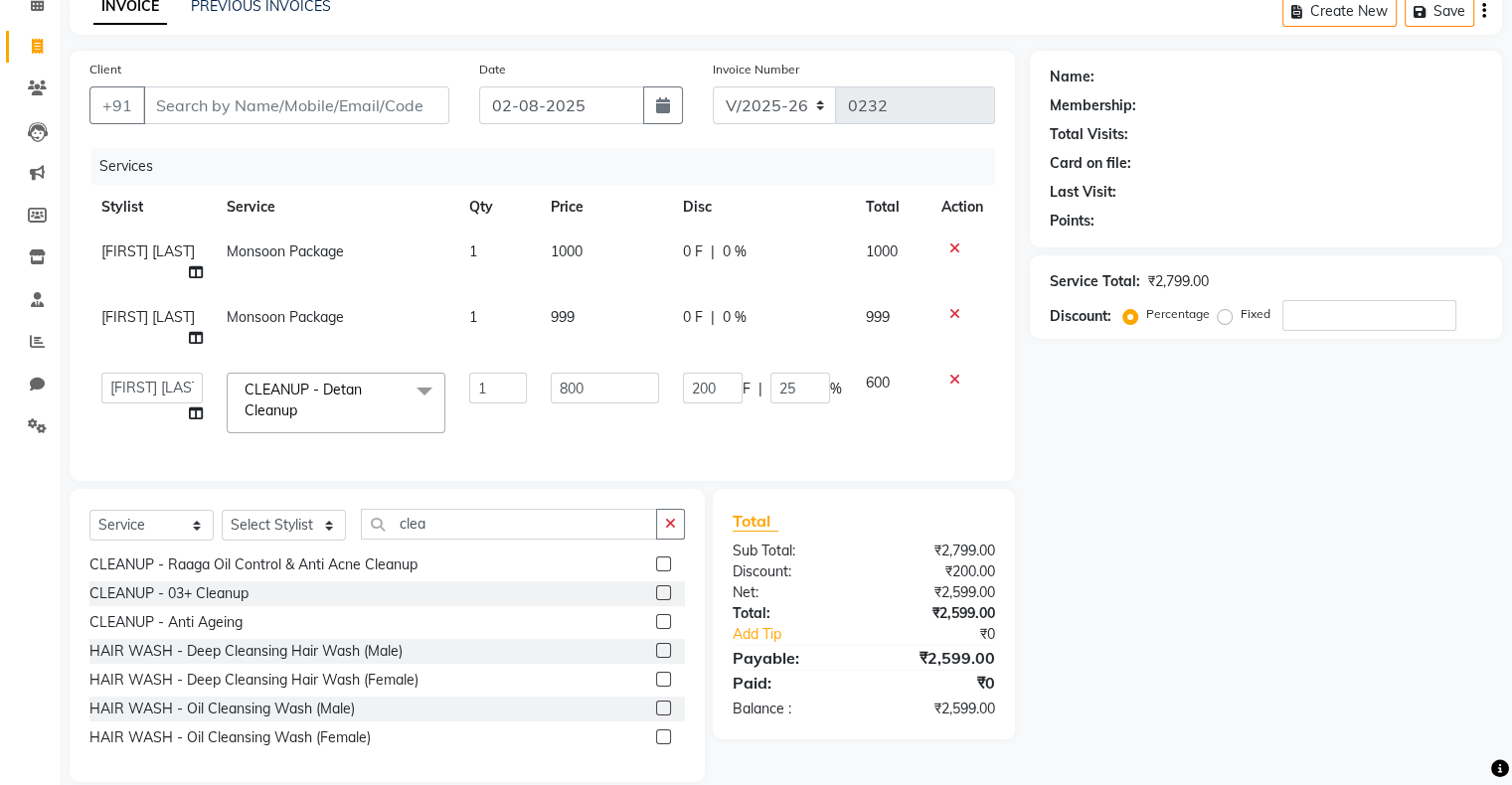 click on "999" 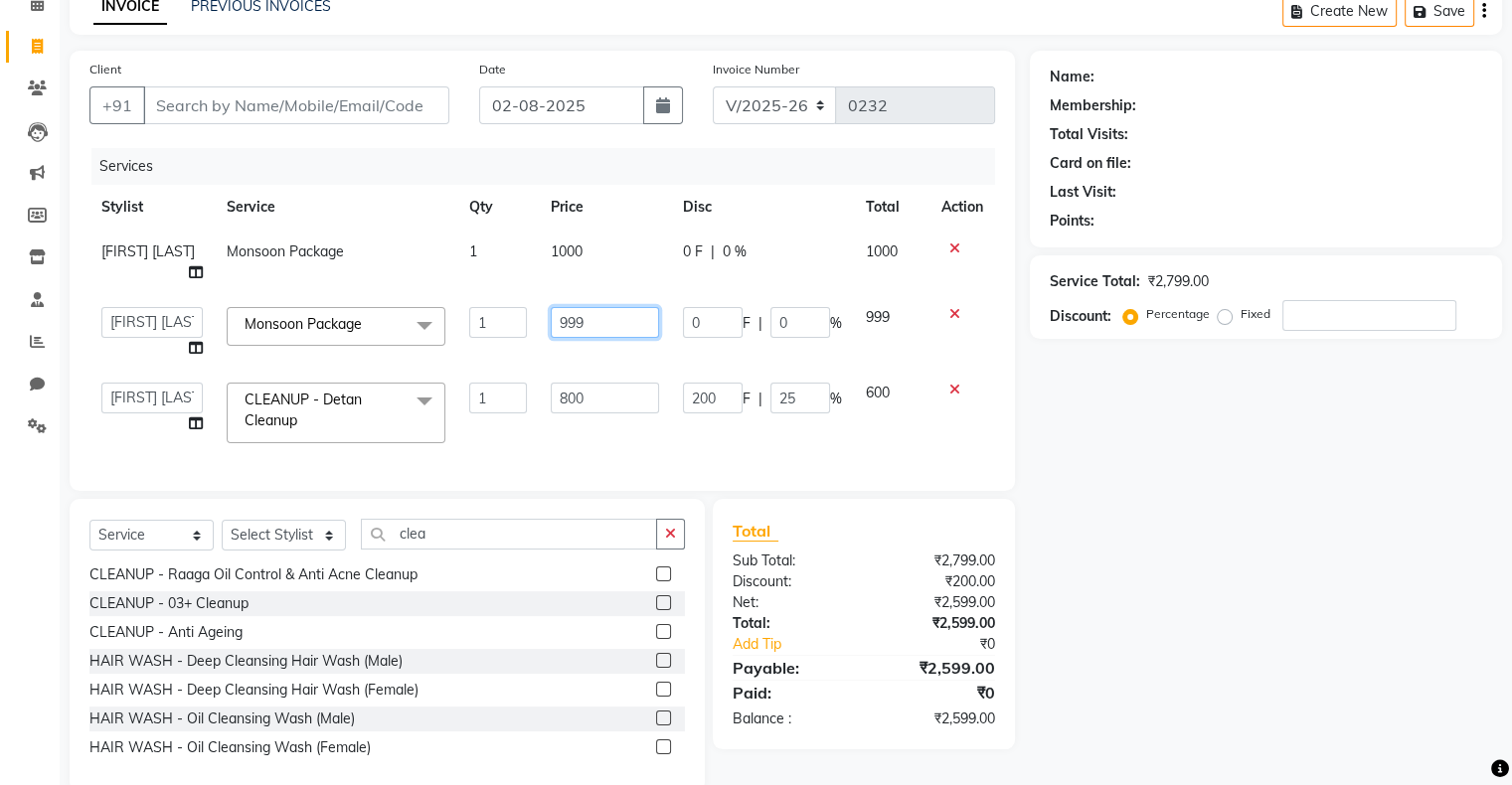 click on "999" 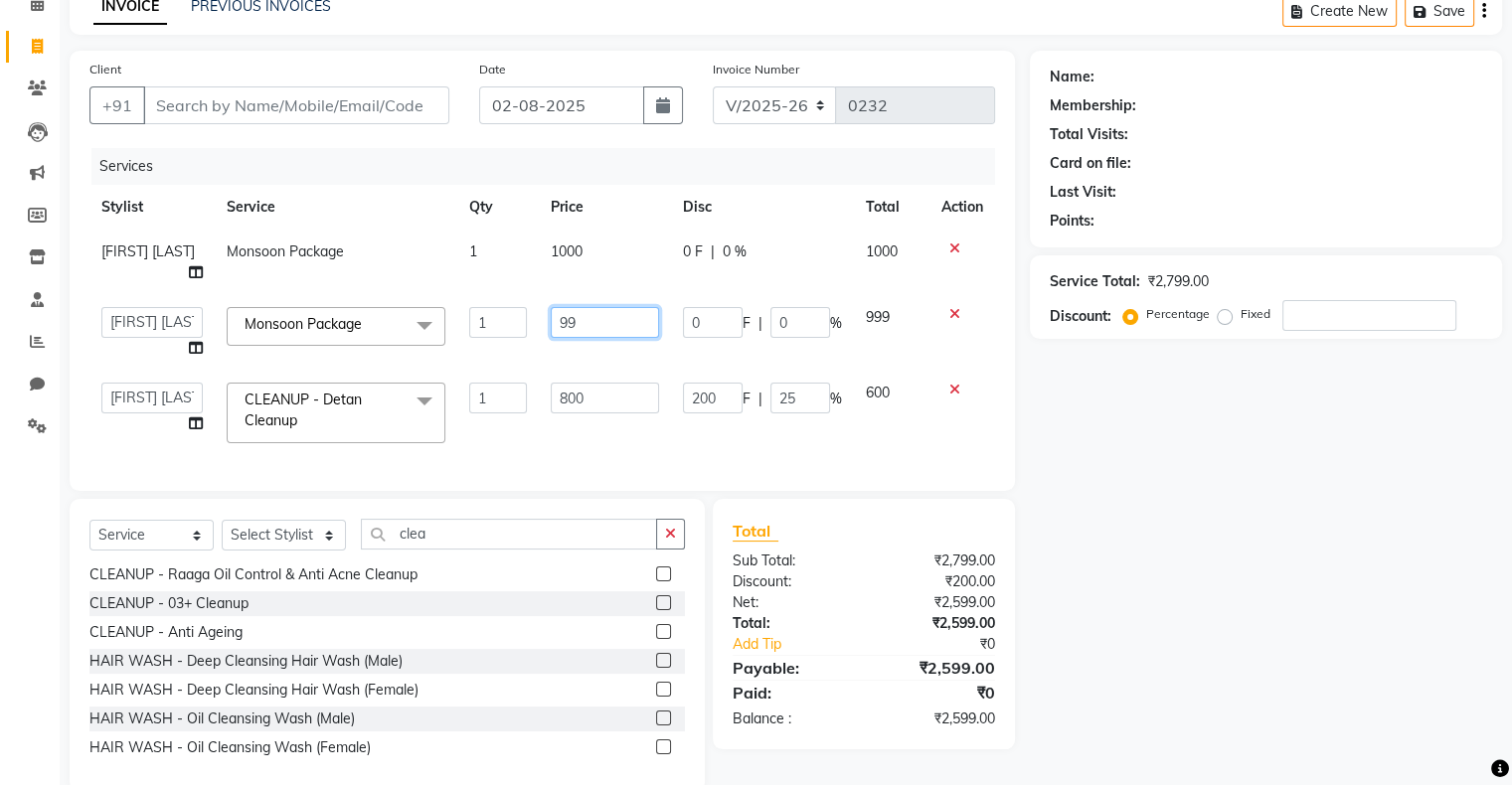 type on "9" 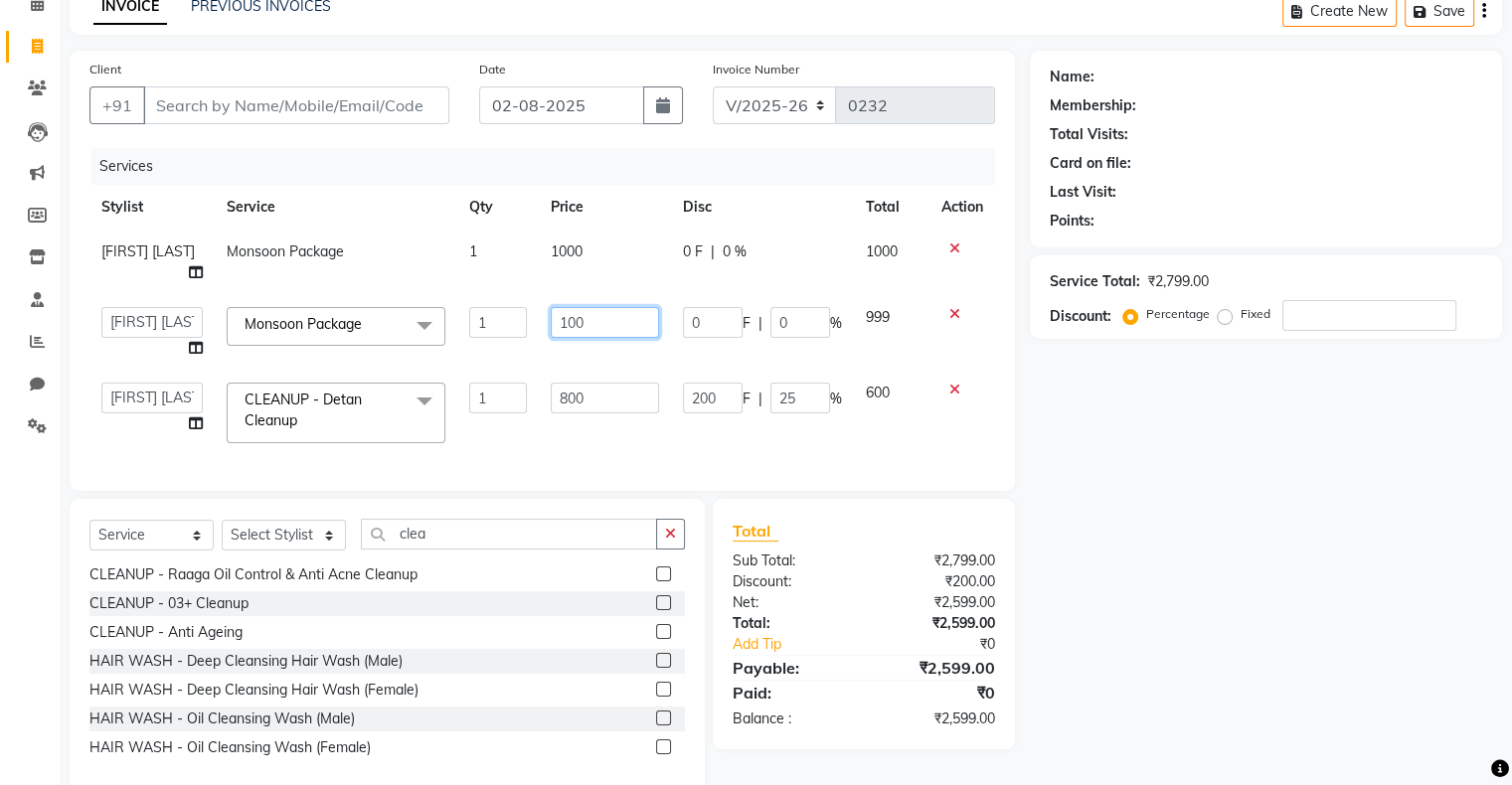 type on "1000" 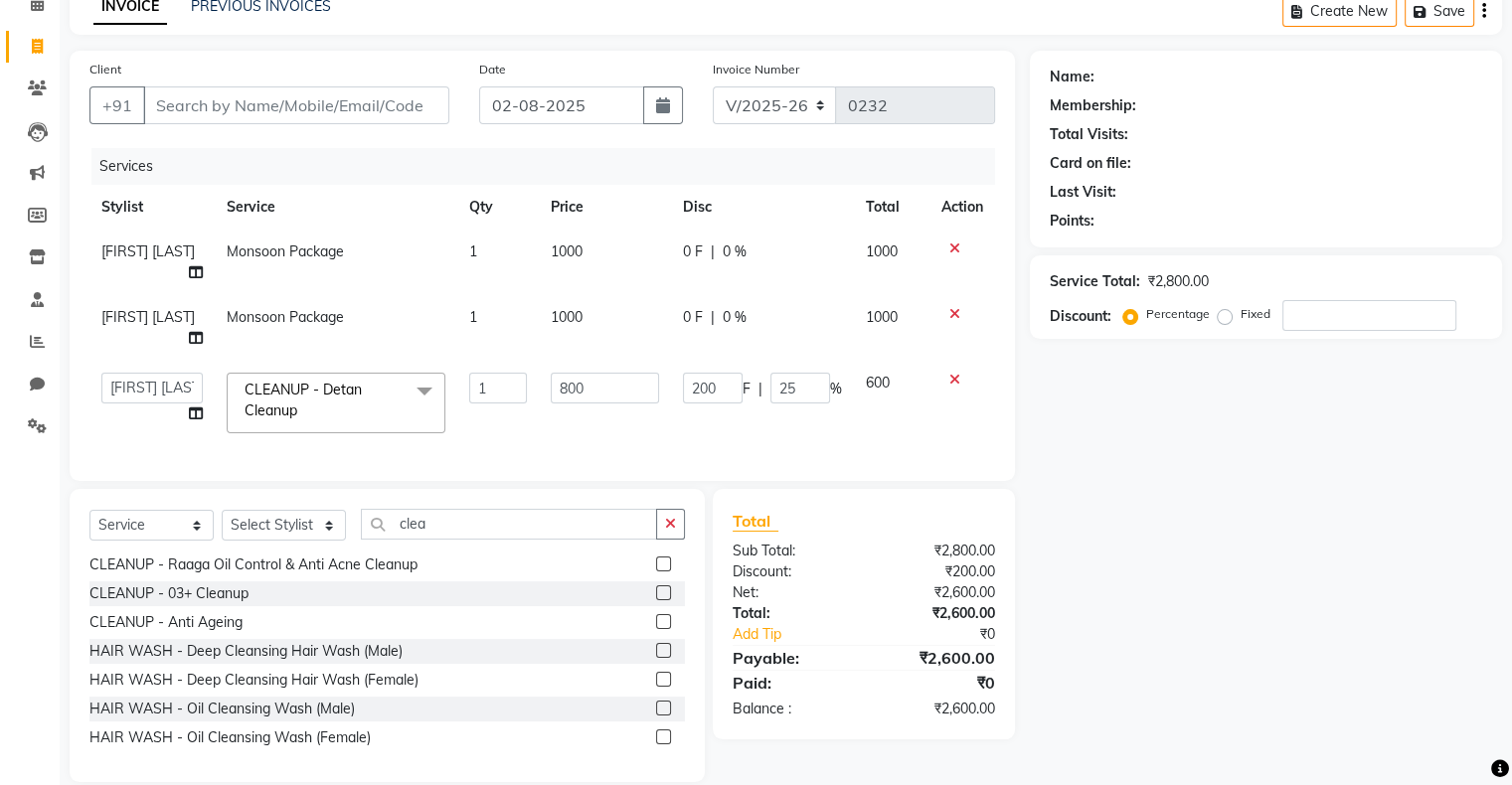 click on "1000" 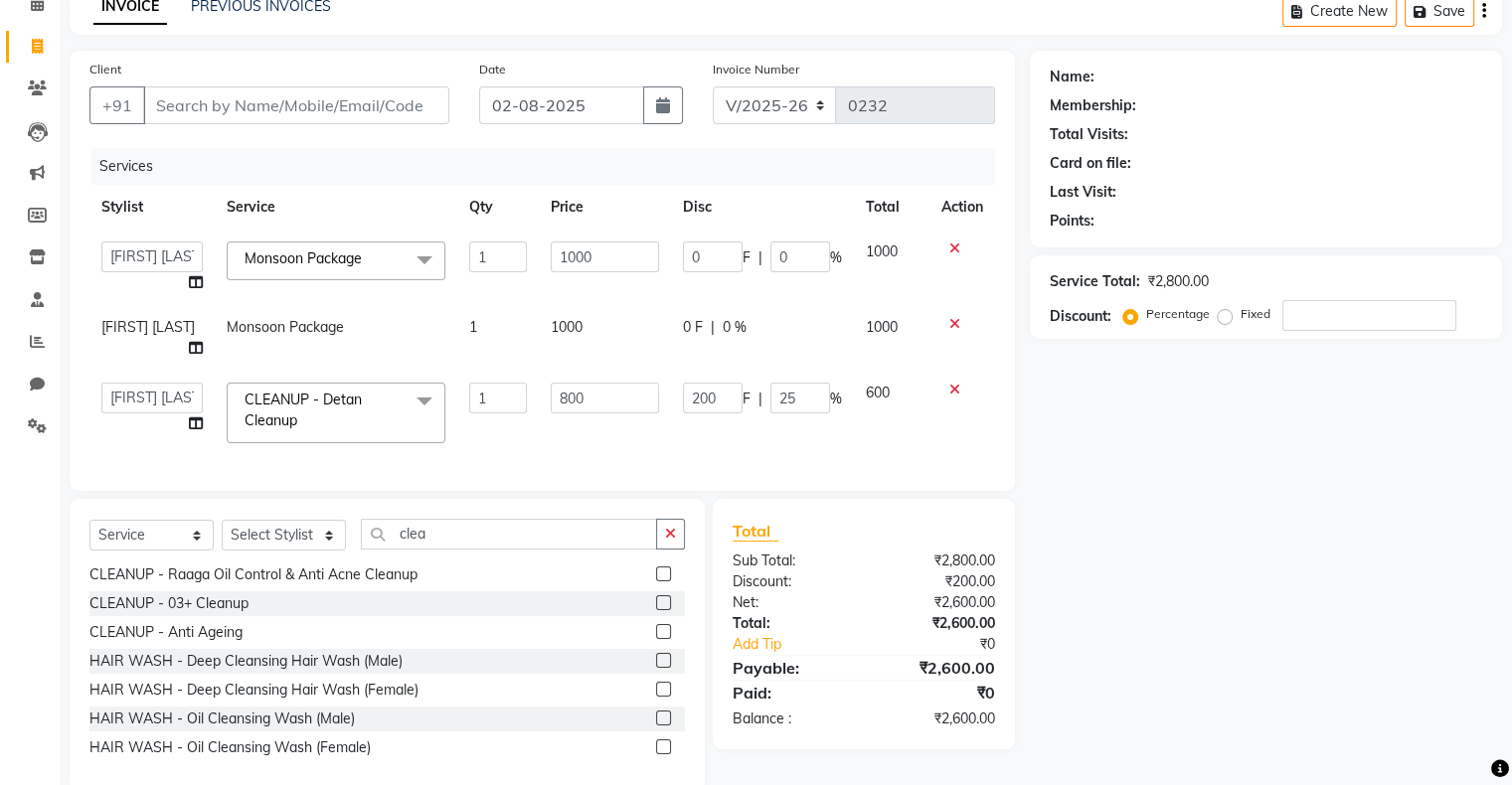 click on "200 F | 25 %" 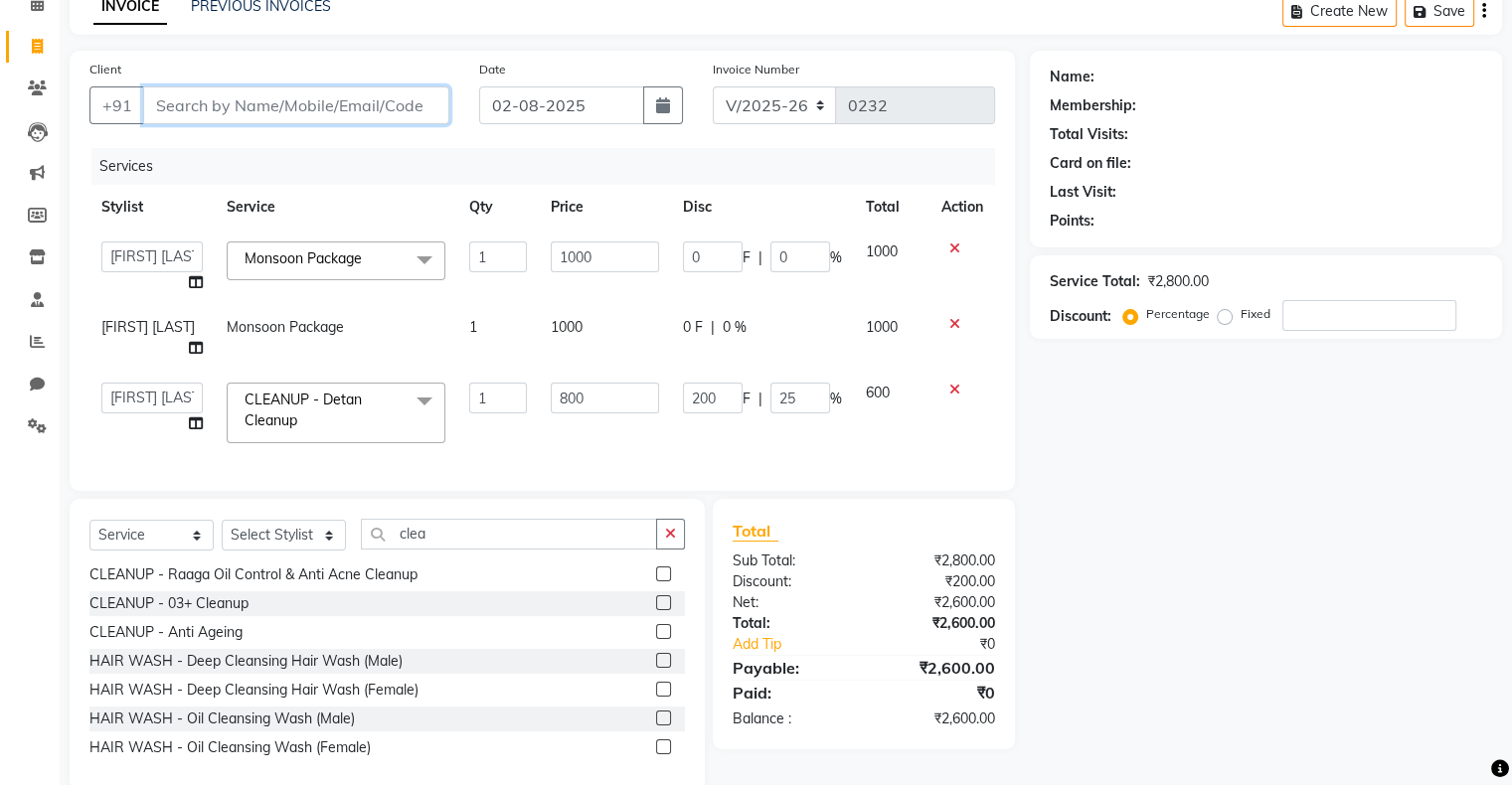 click on "Client" at bounding box center [296, 105] 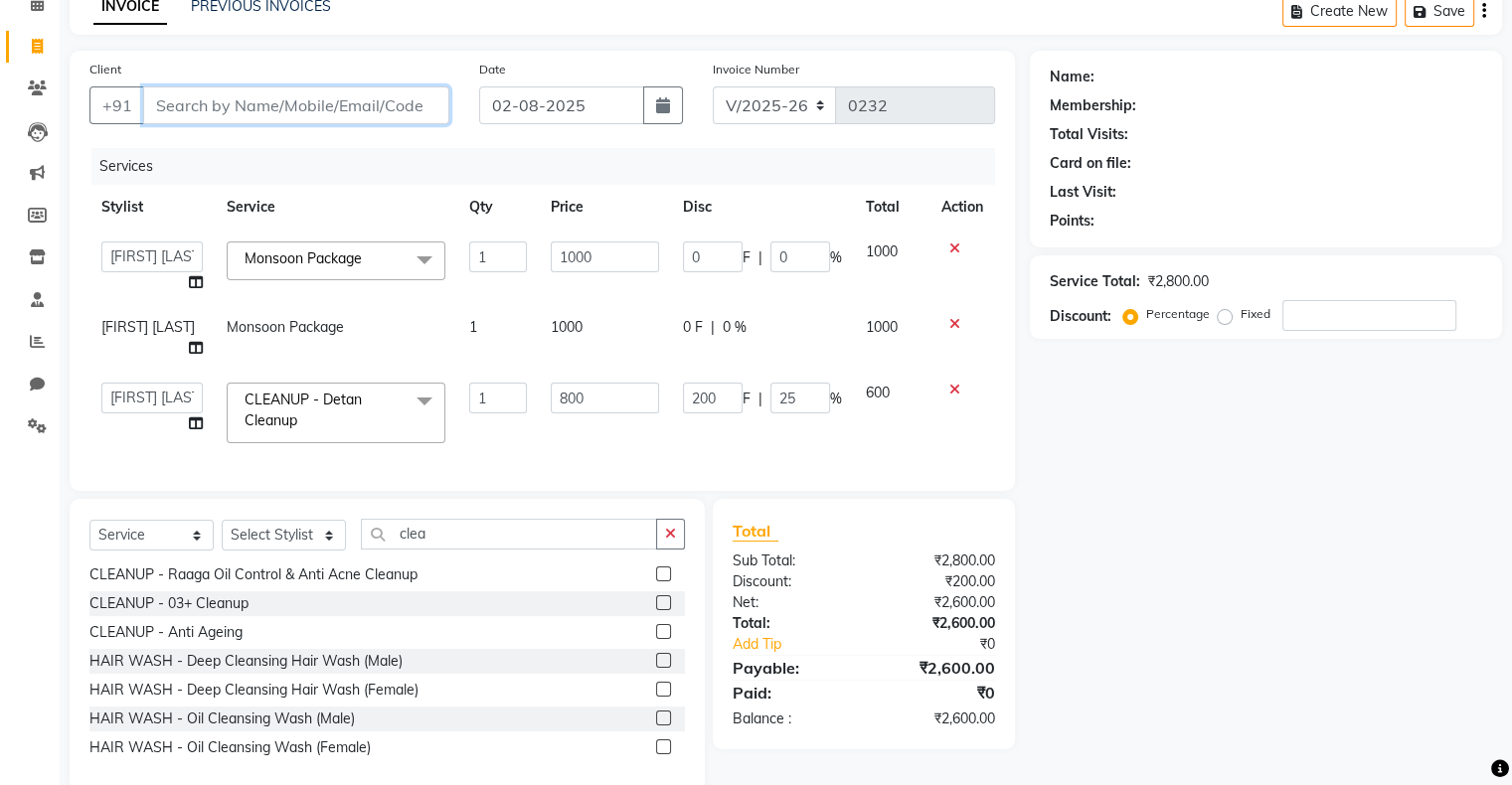 type on "8" 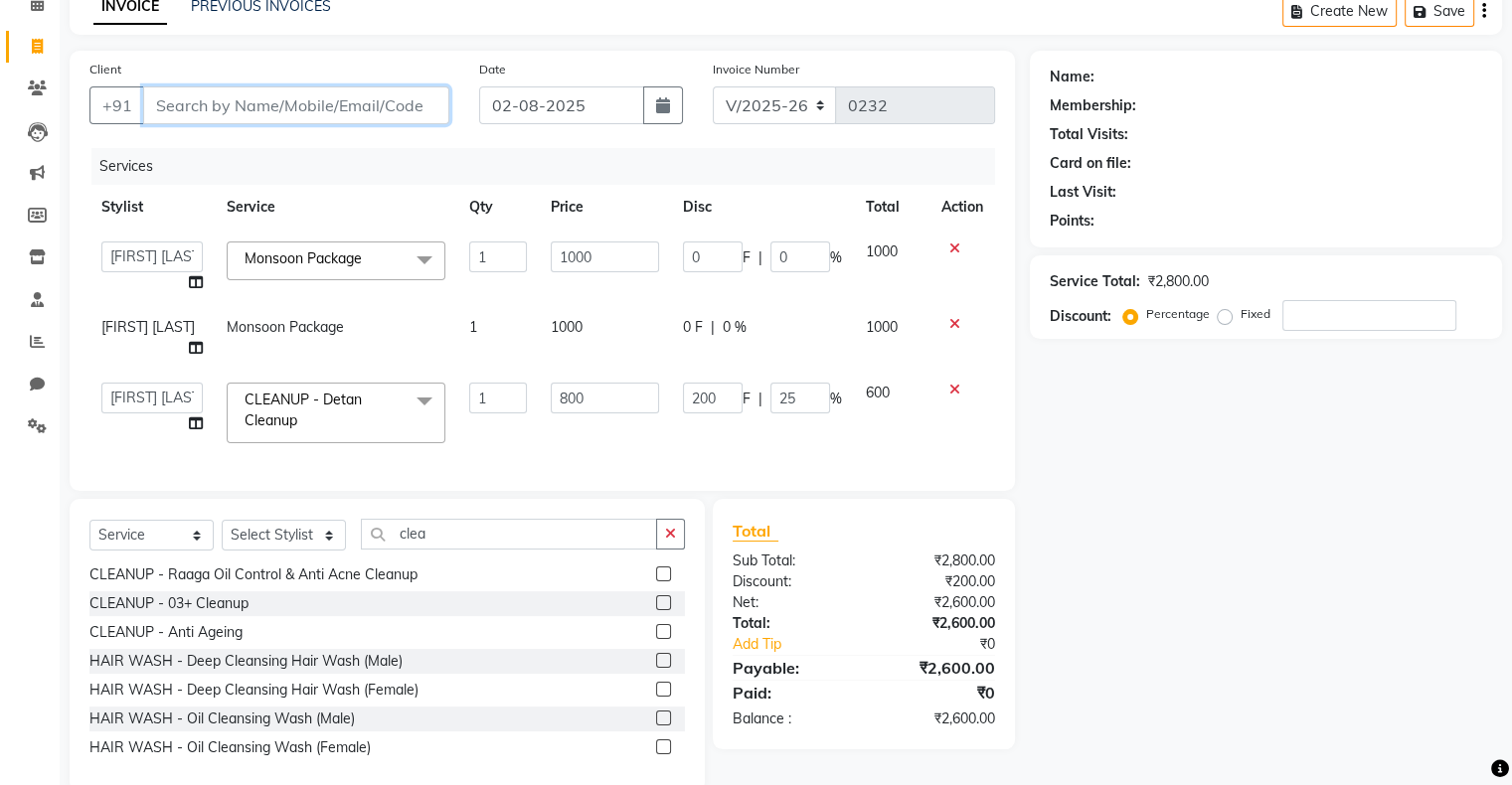 type on "0" 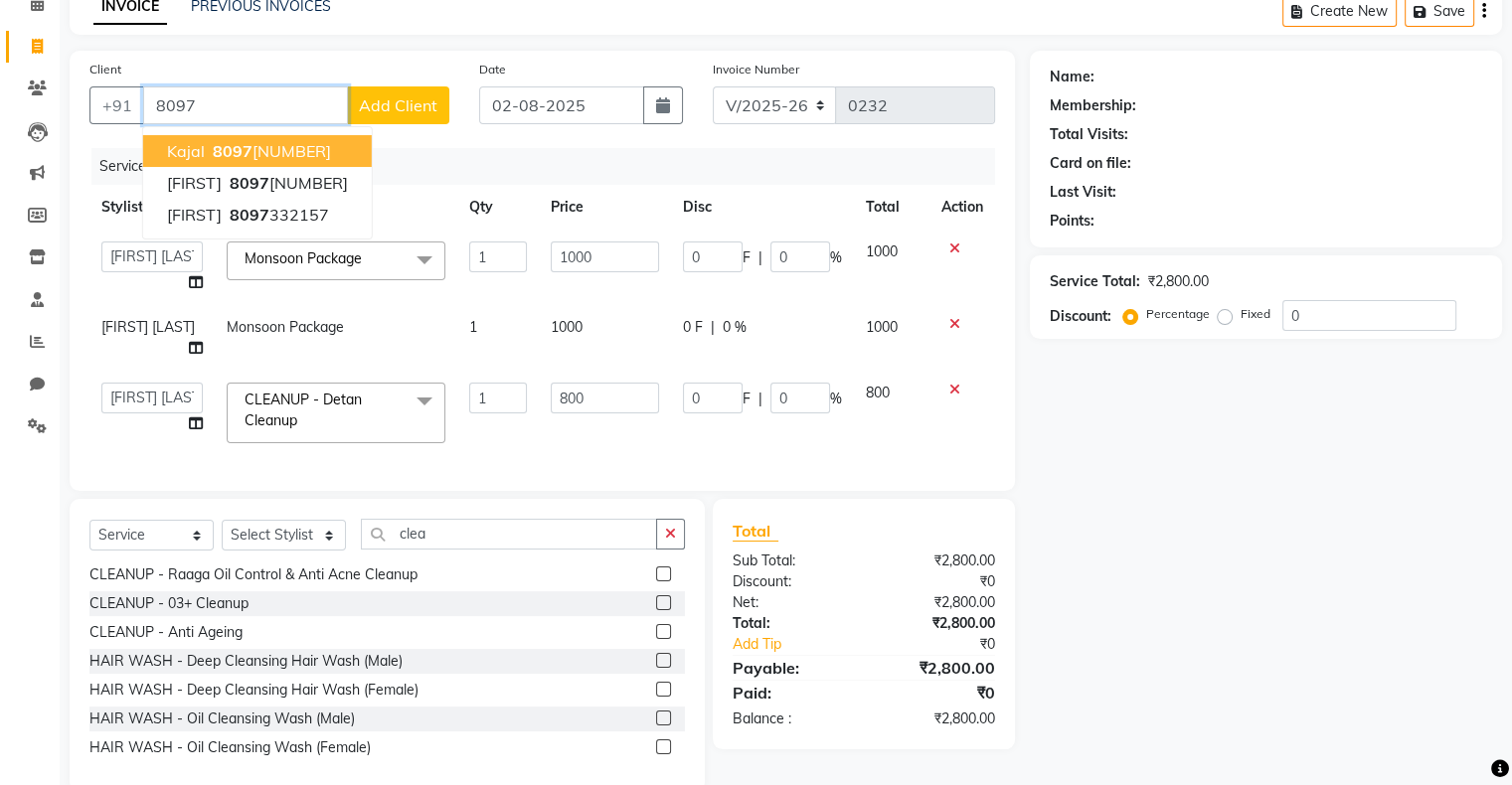 click on "8097" at bounding box center (233, 151) 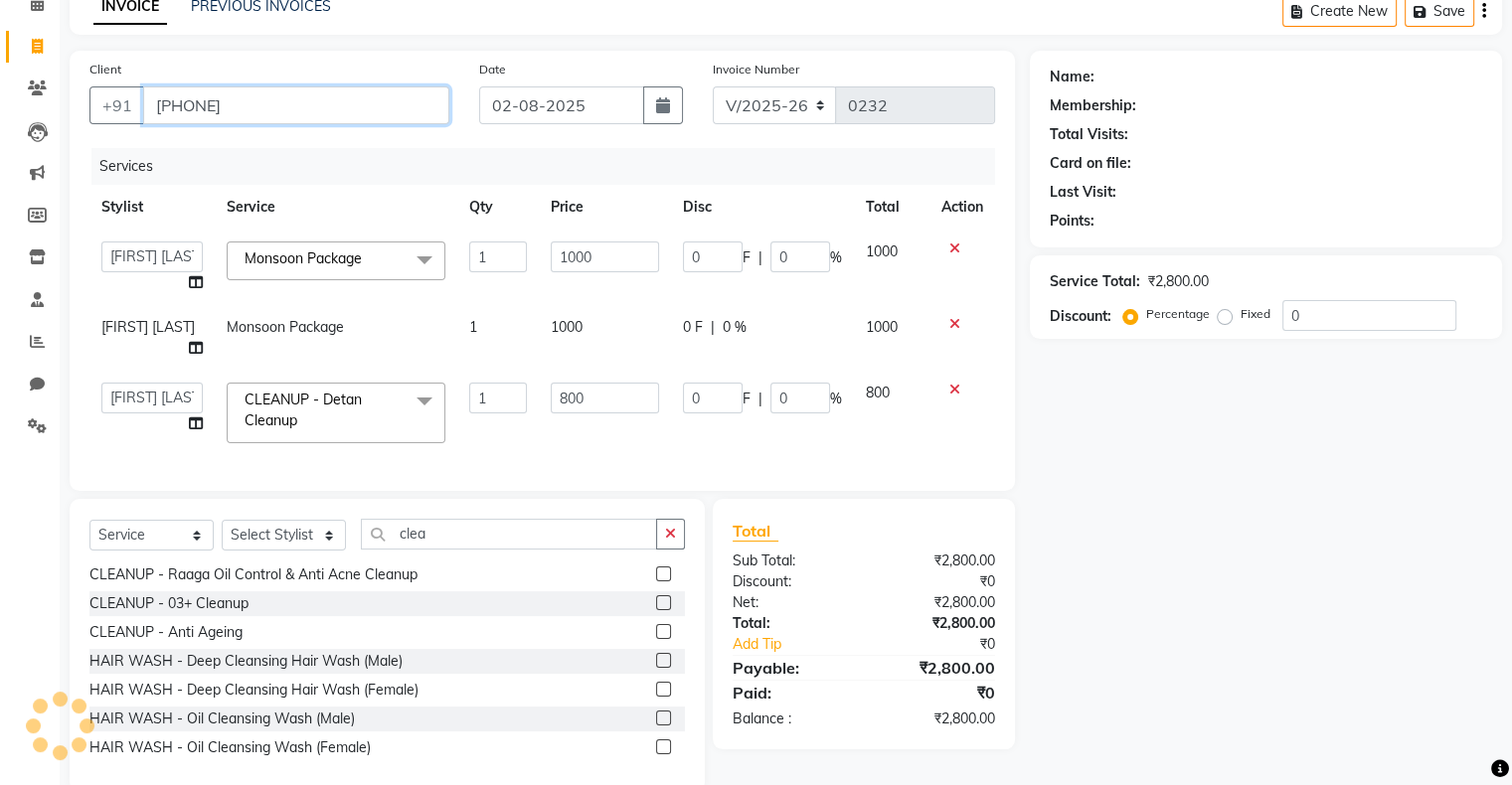 type on "[PHONE]" 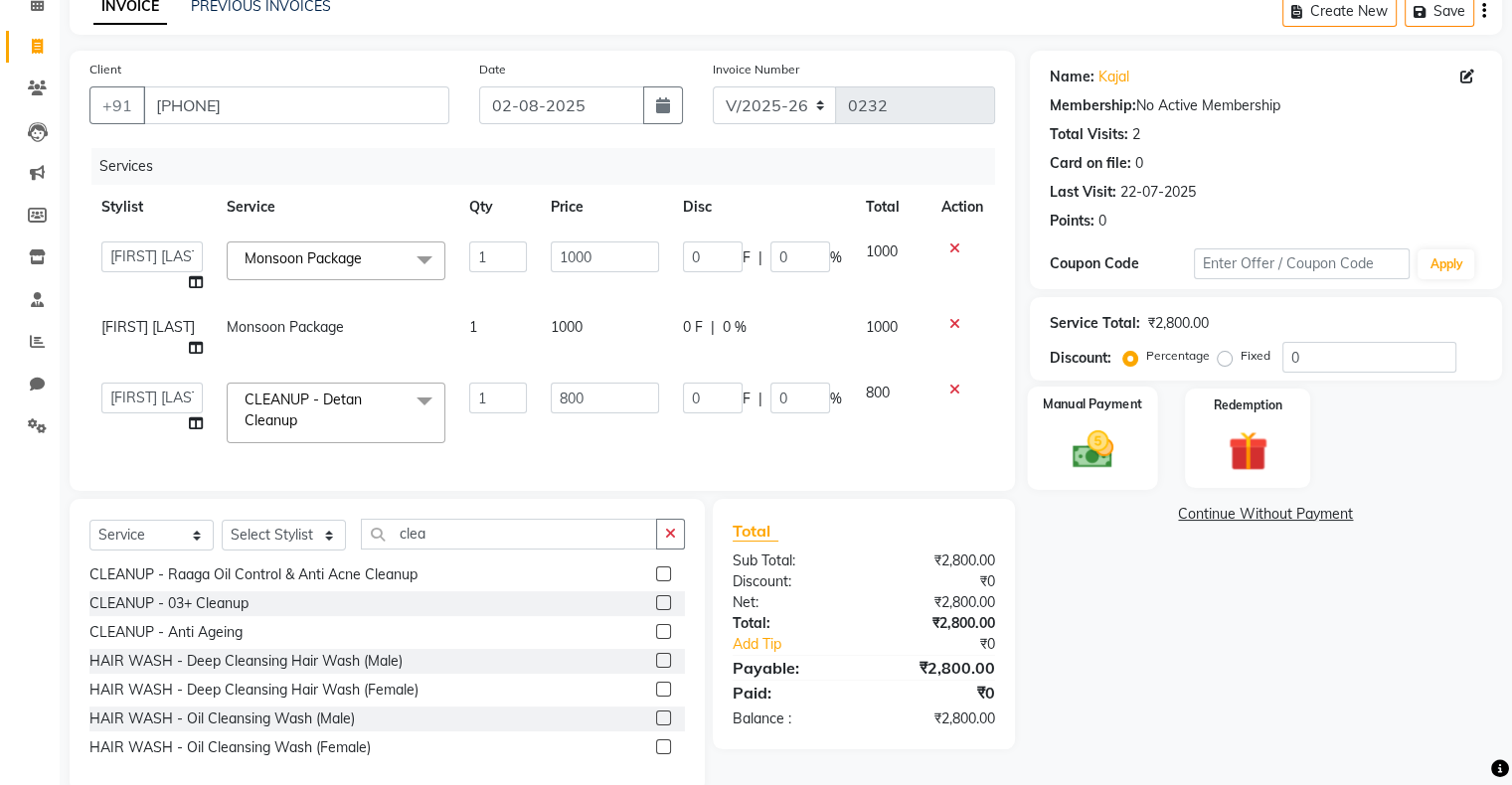 click 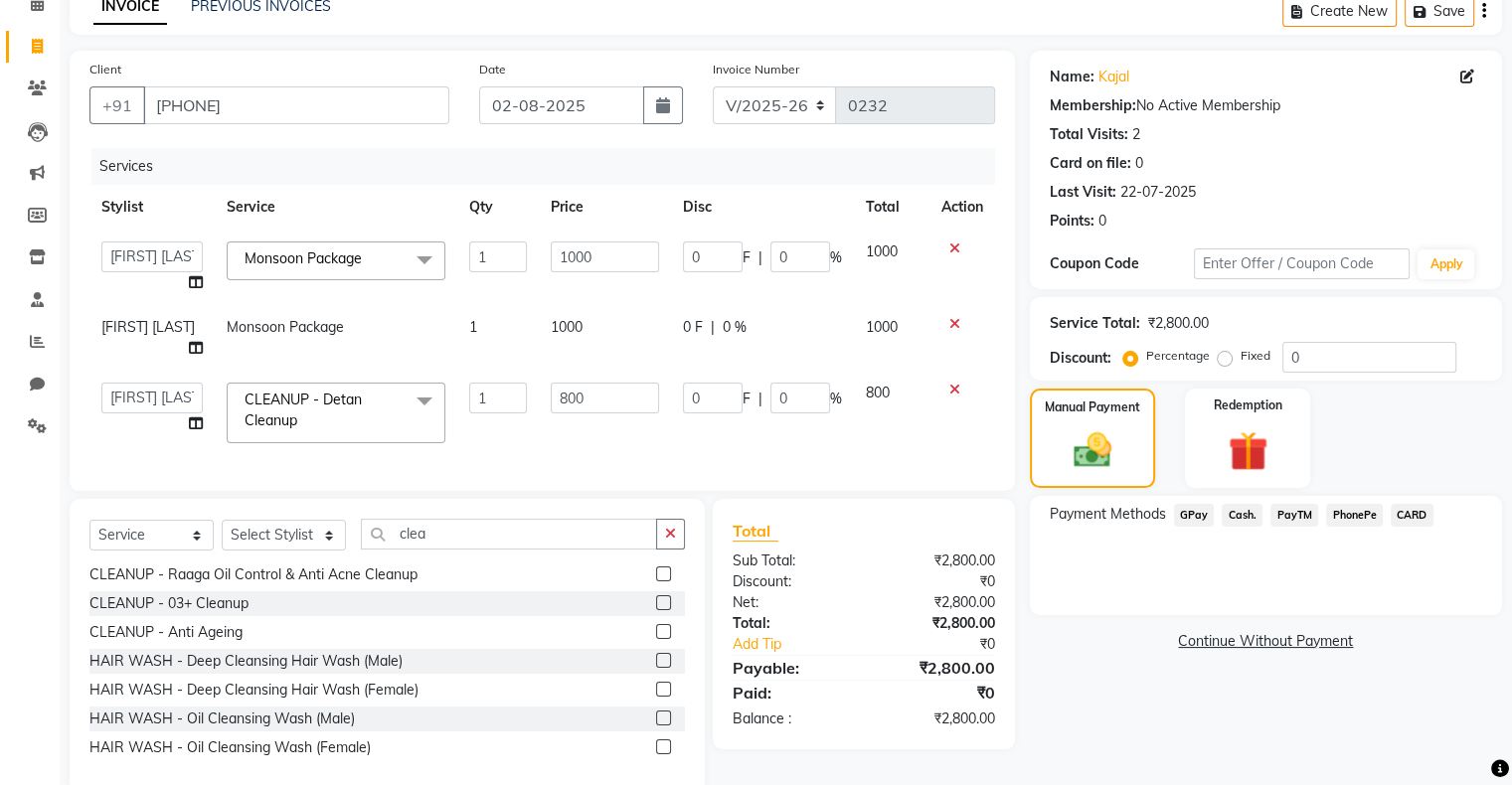 click on "GPay" 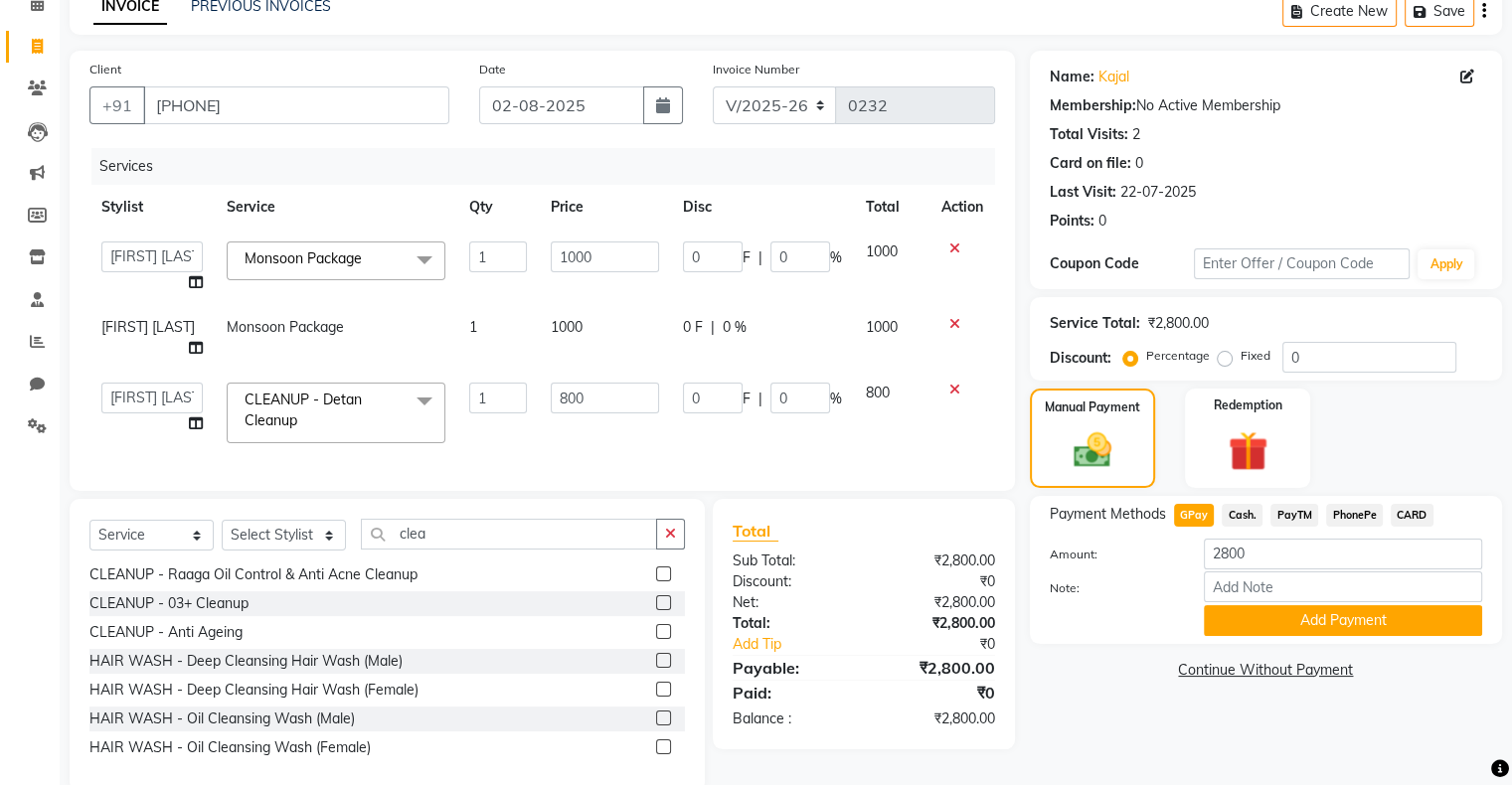 click on "PayTM" 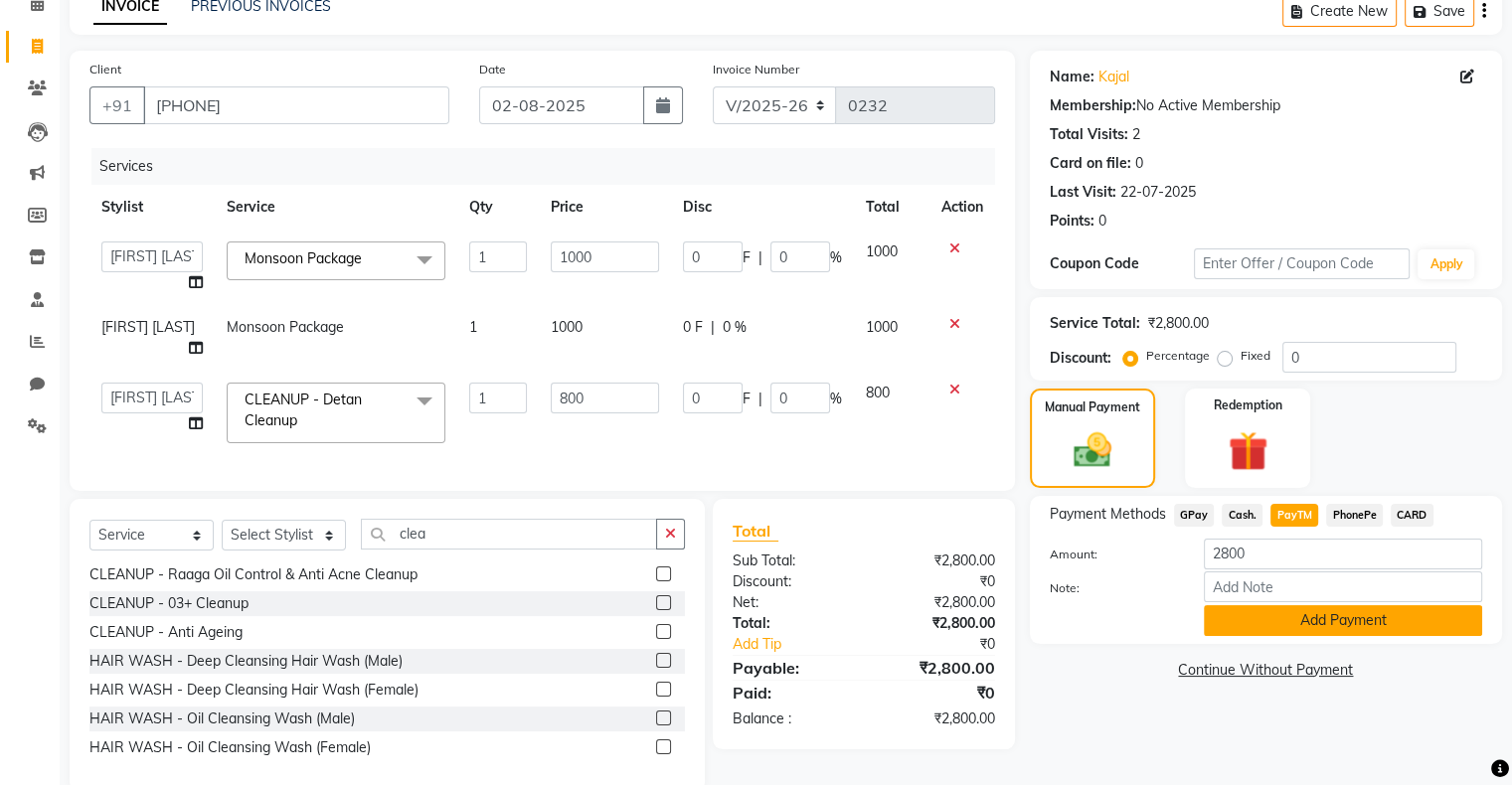 click on "Add Payment" 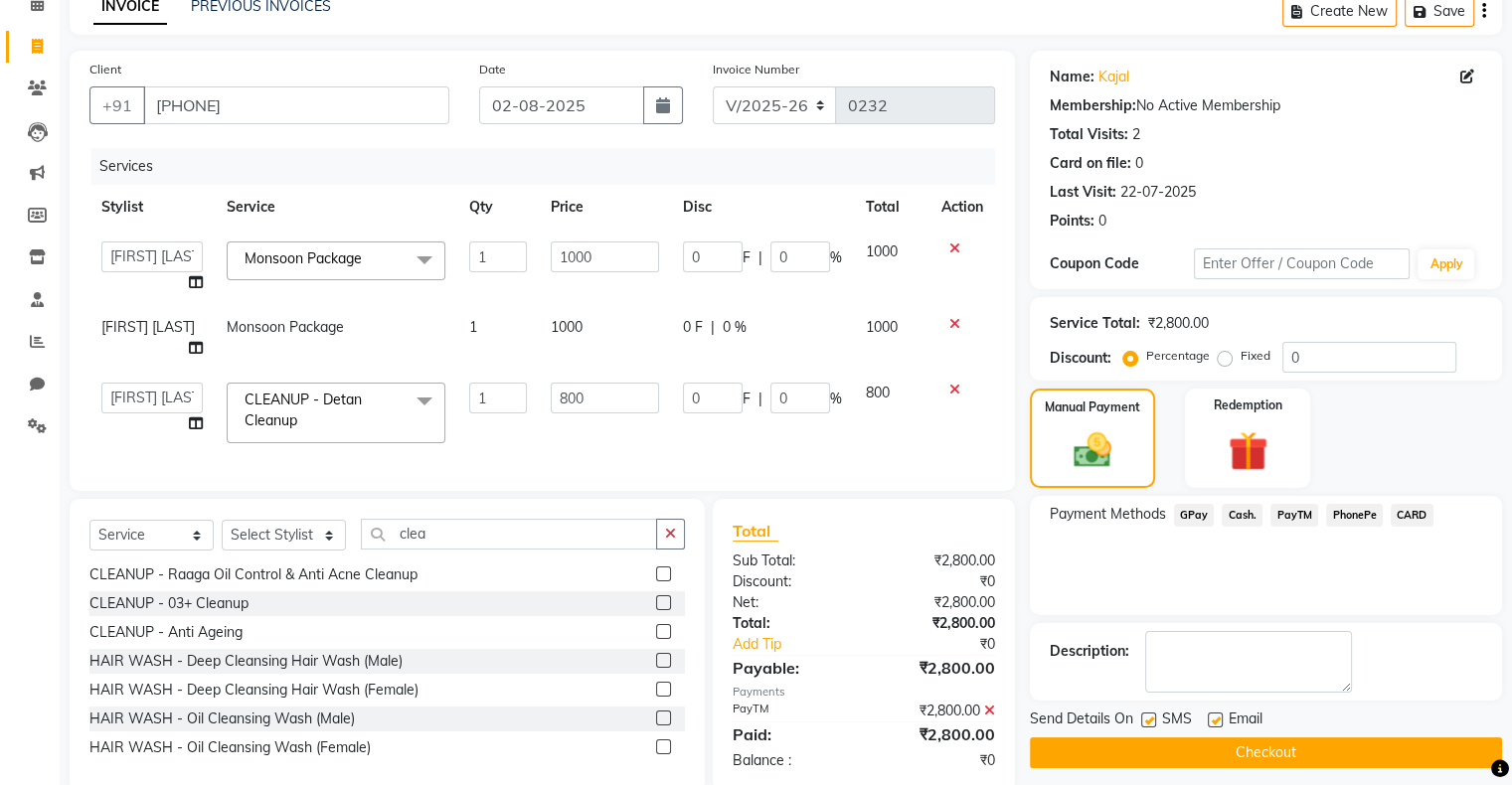scroll, scrollTop: 129, scrollLeft: 0, axis: vertical 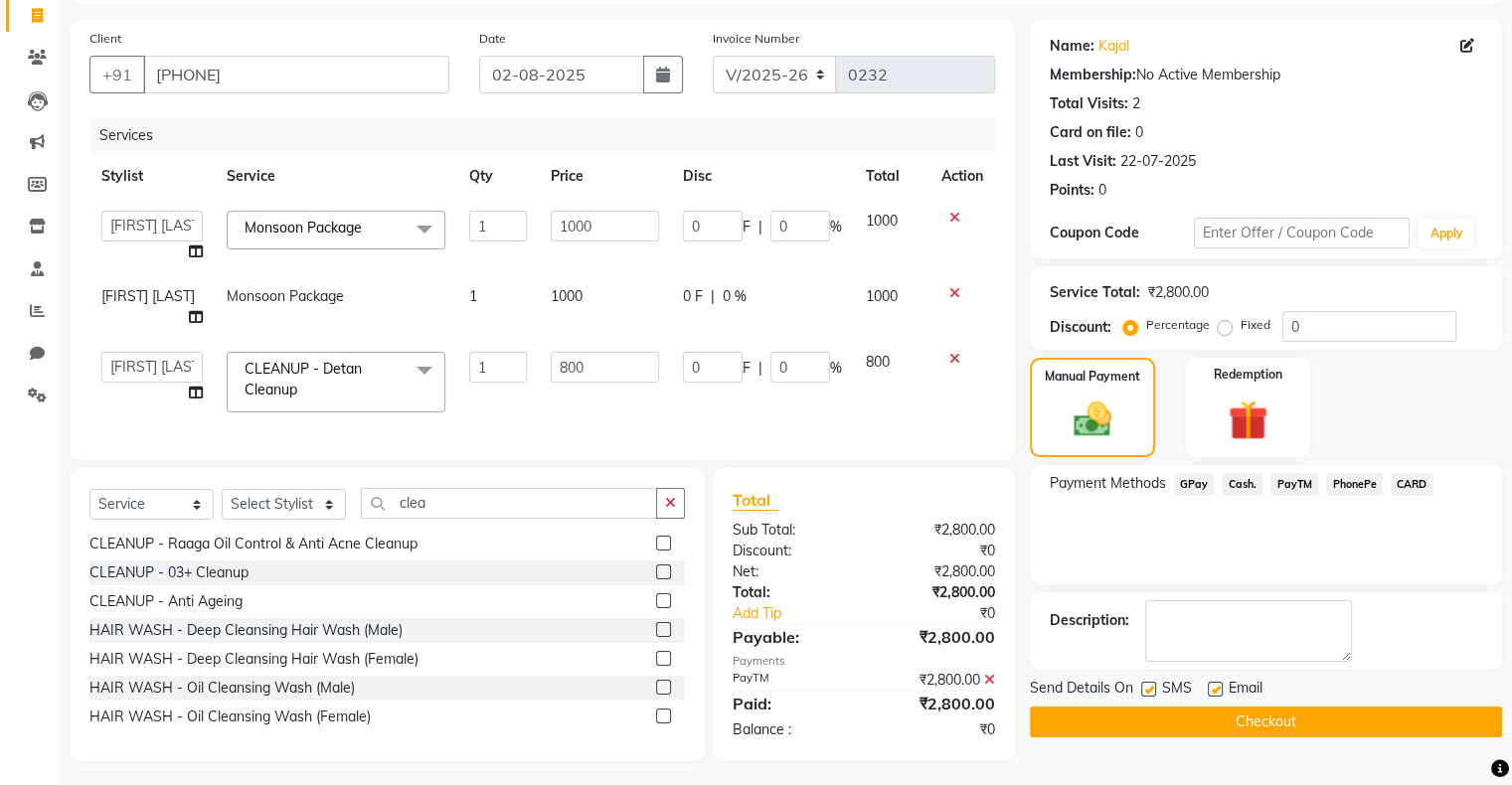 click on "Checkout" 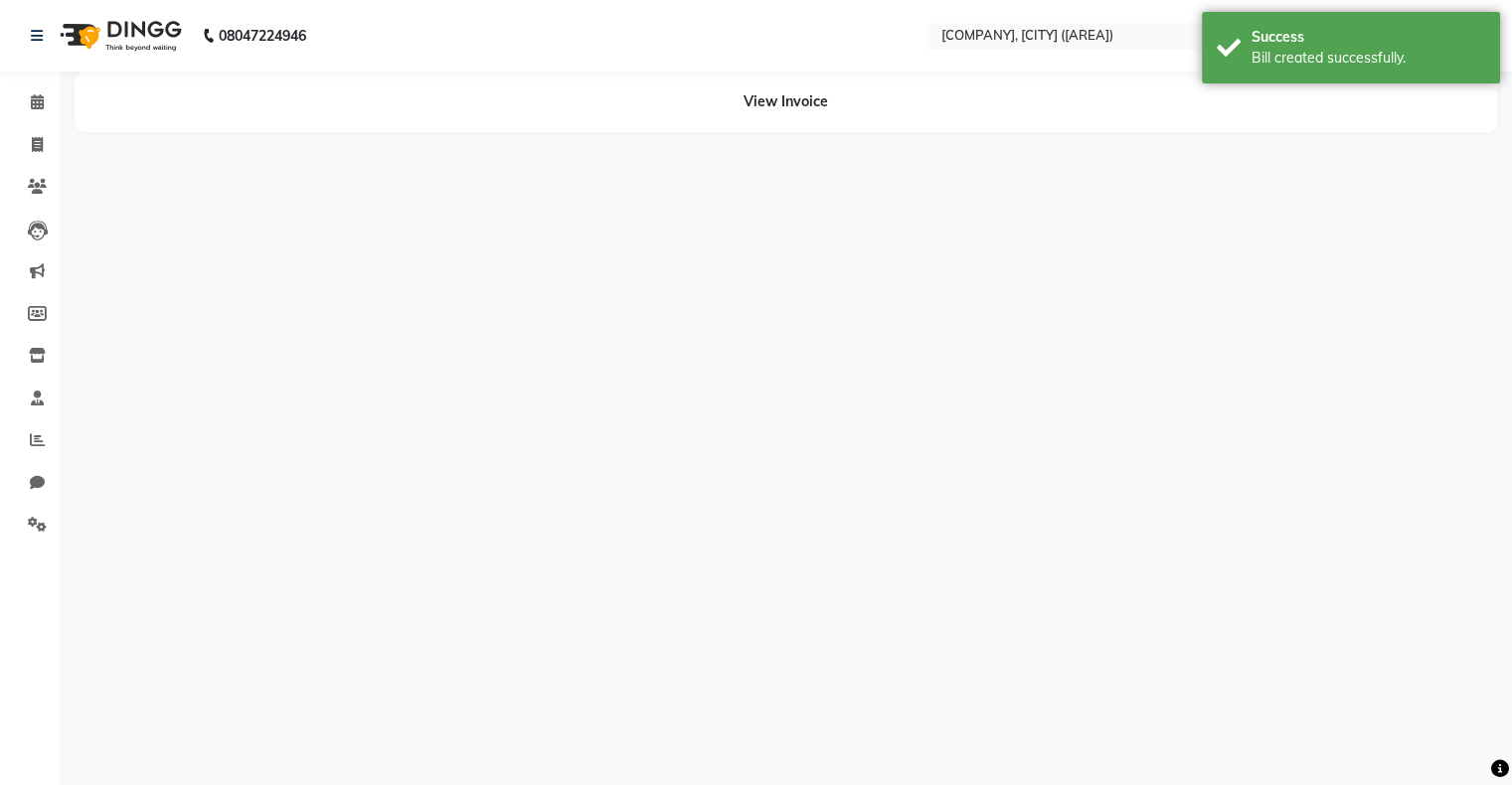 scroll, scrollTop: 0, scrollLeft: 0, axis: both 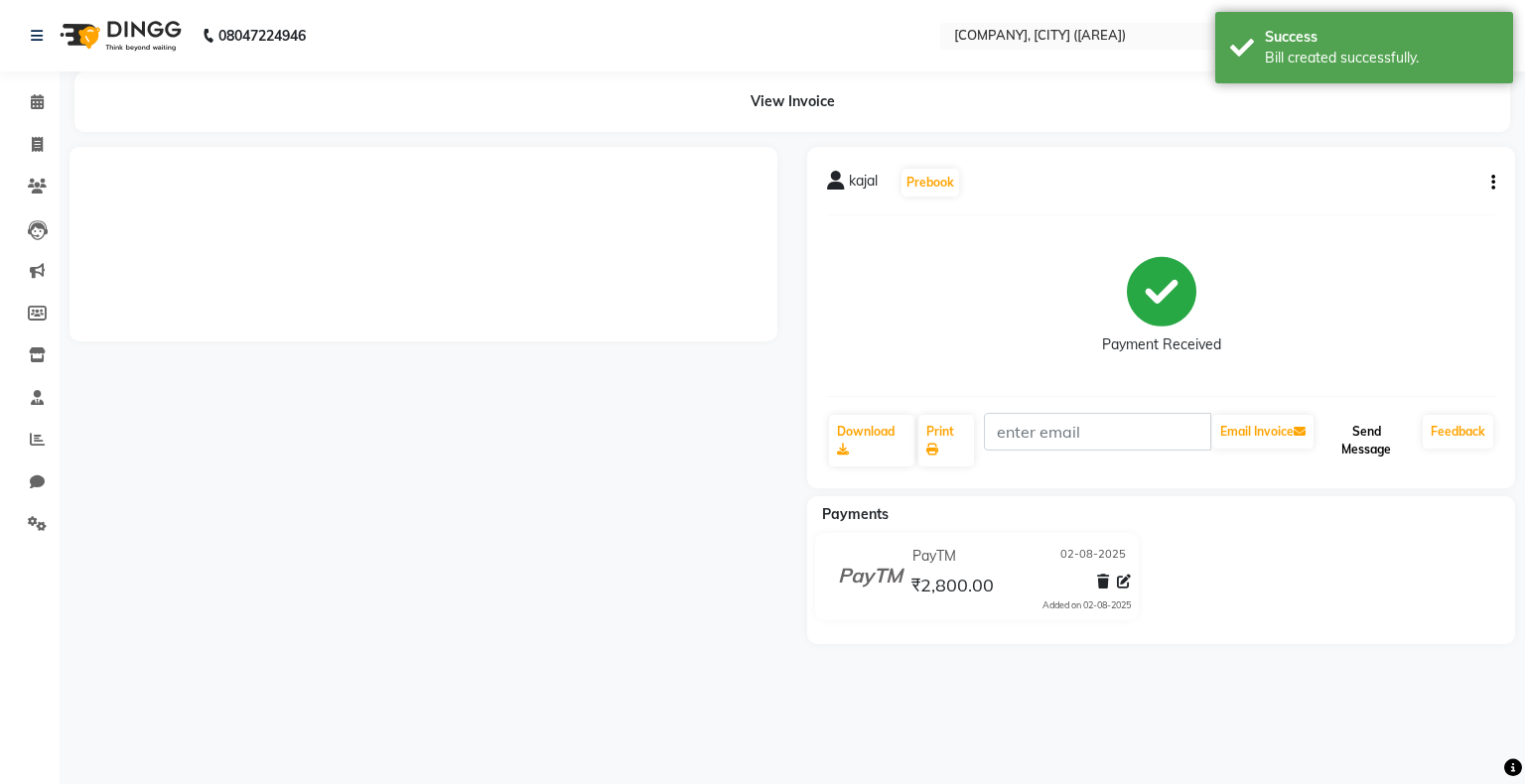 click on "Send Message" 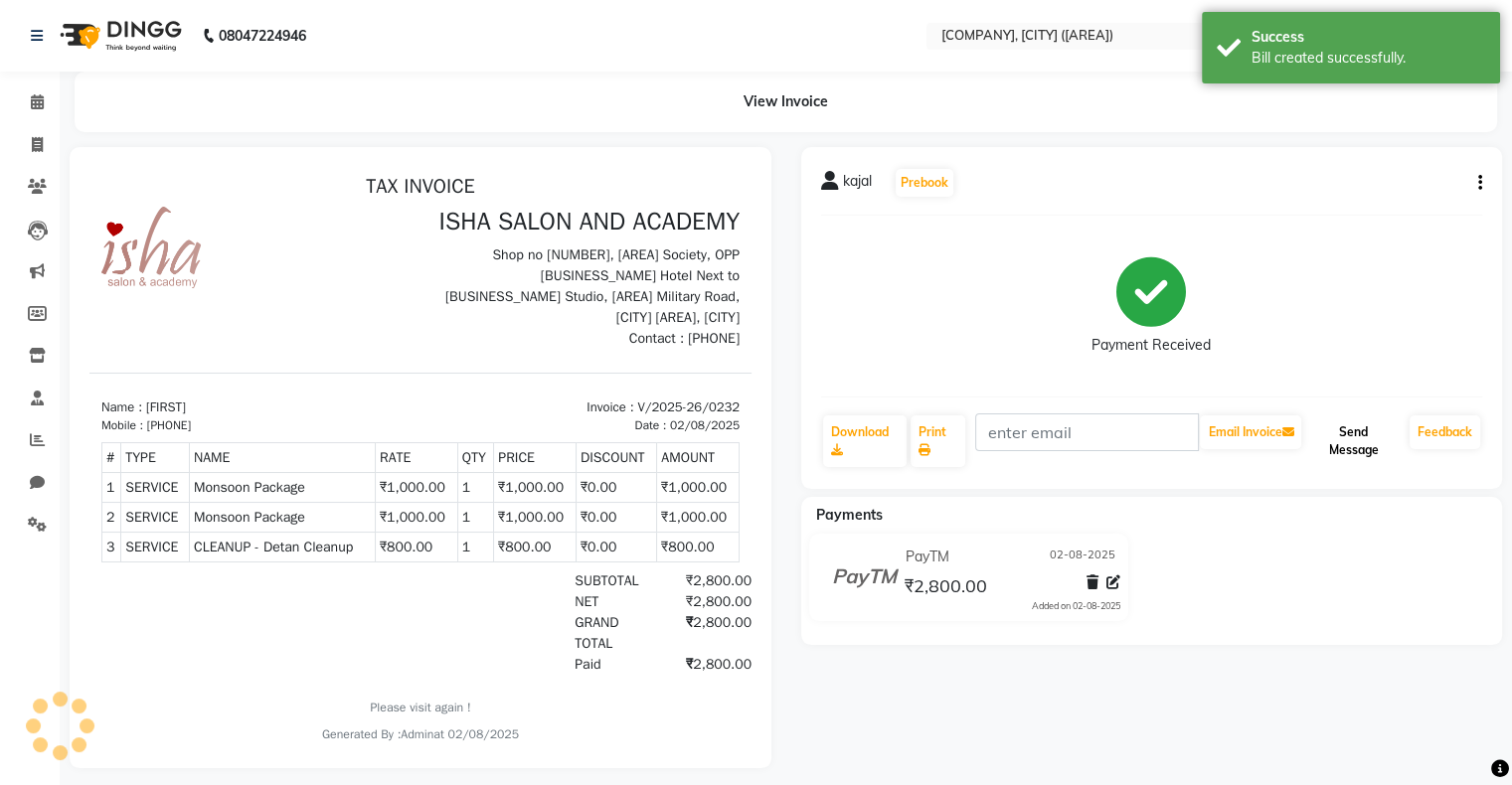 scroll, scrollTop: 0, scrollLeft: 0, axis: both 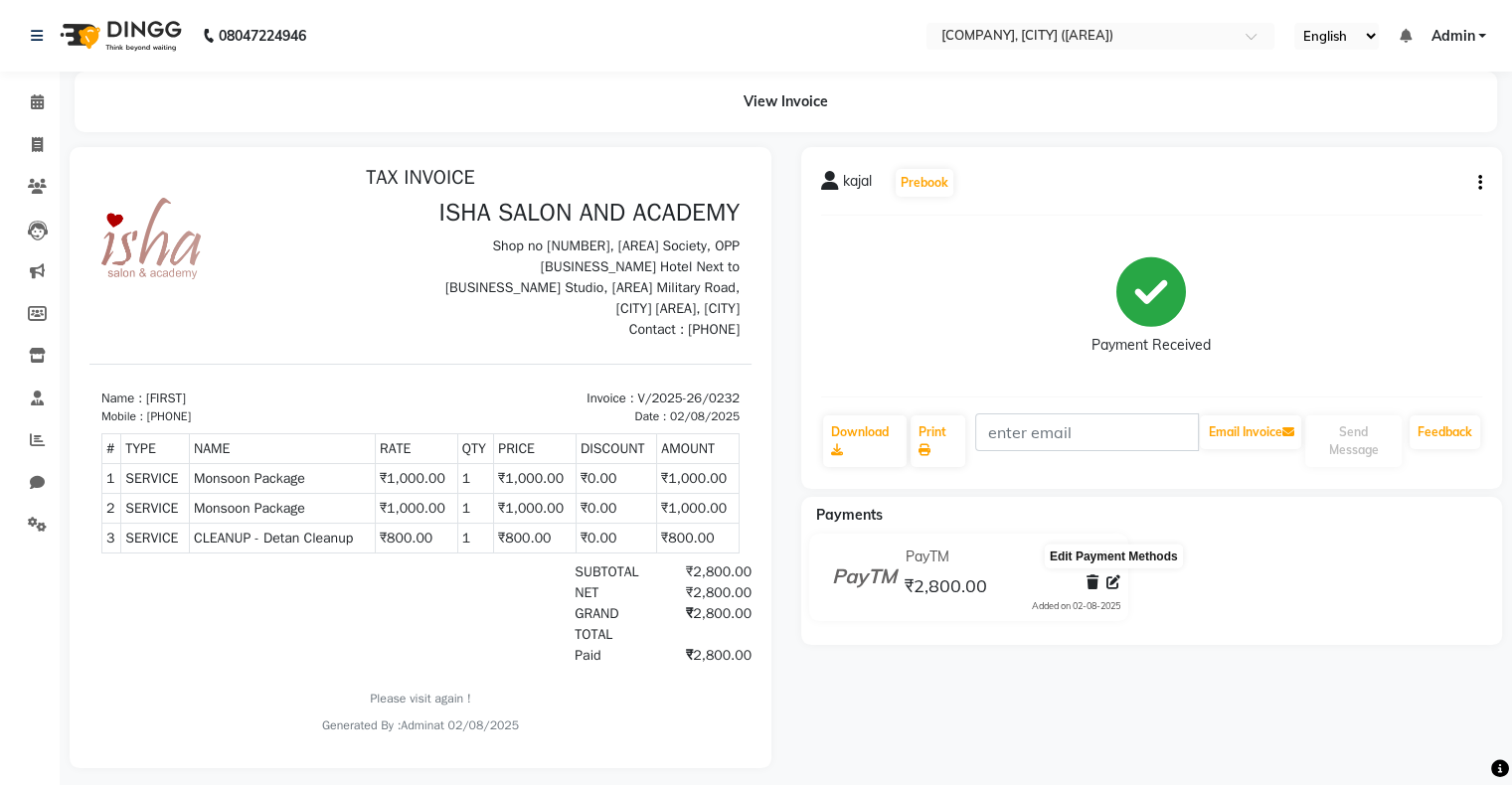 click 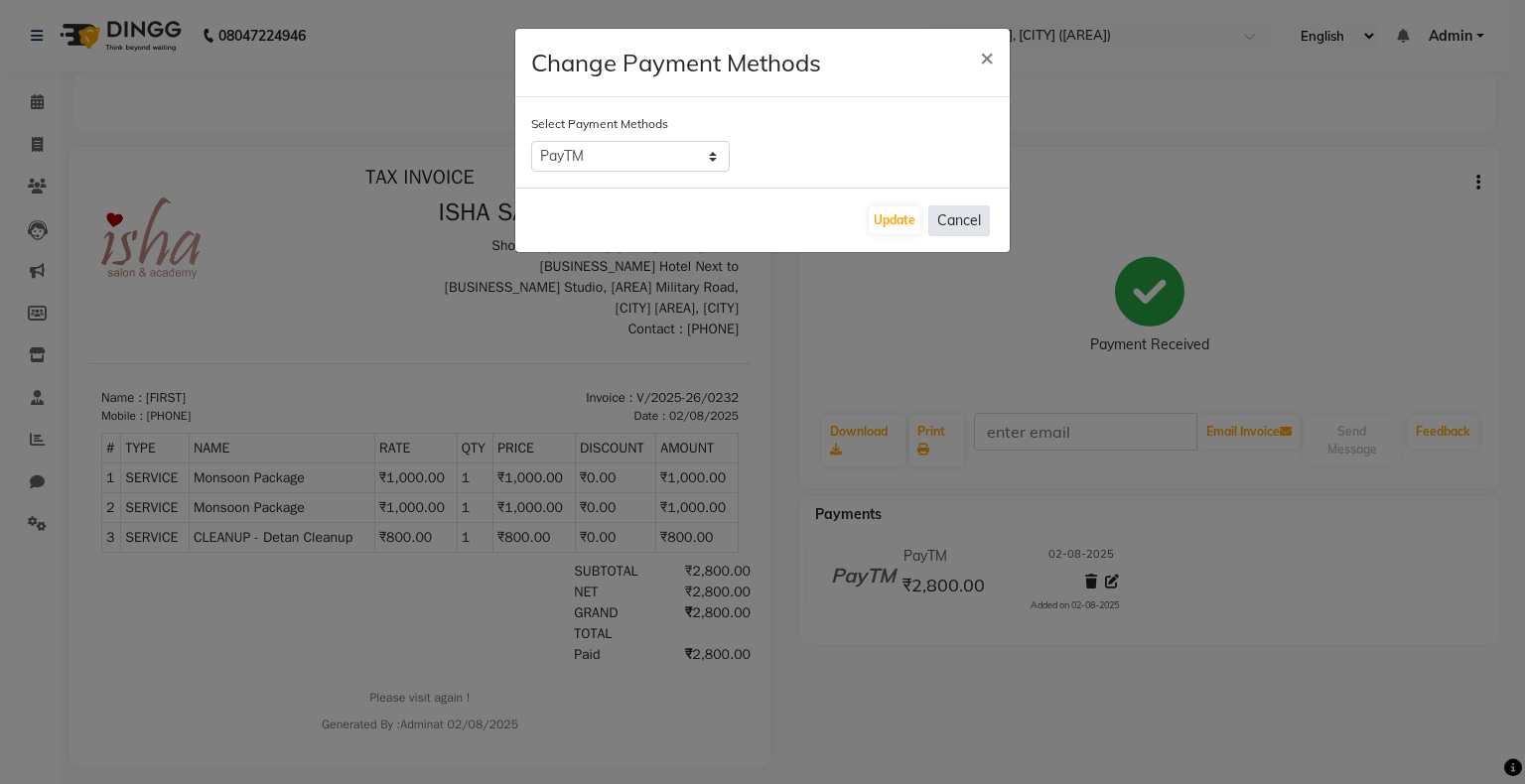 click on "Cancel" 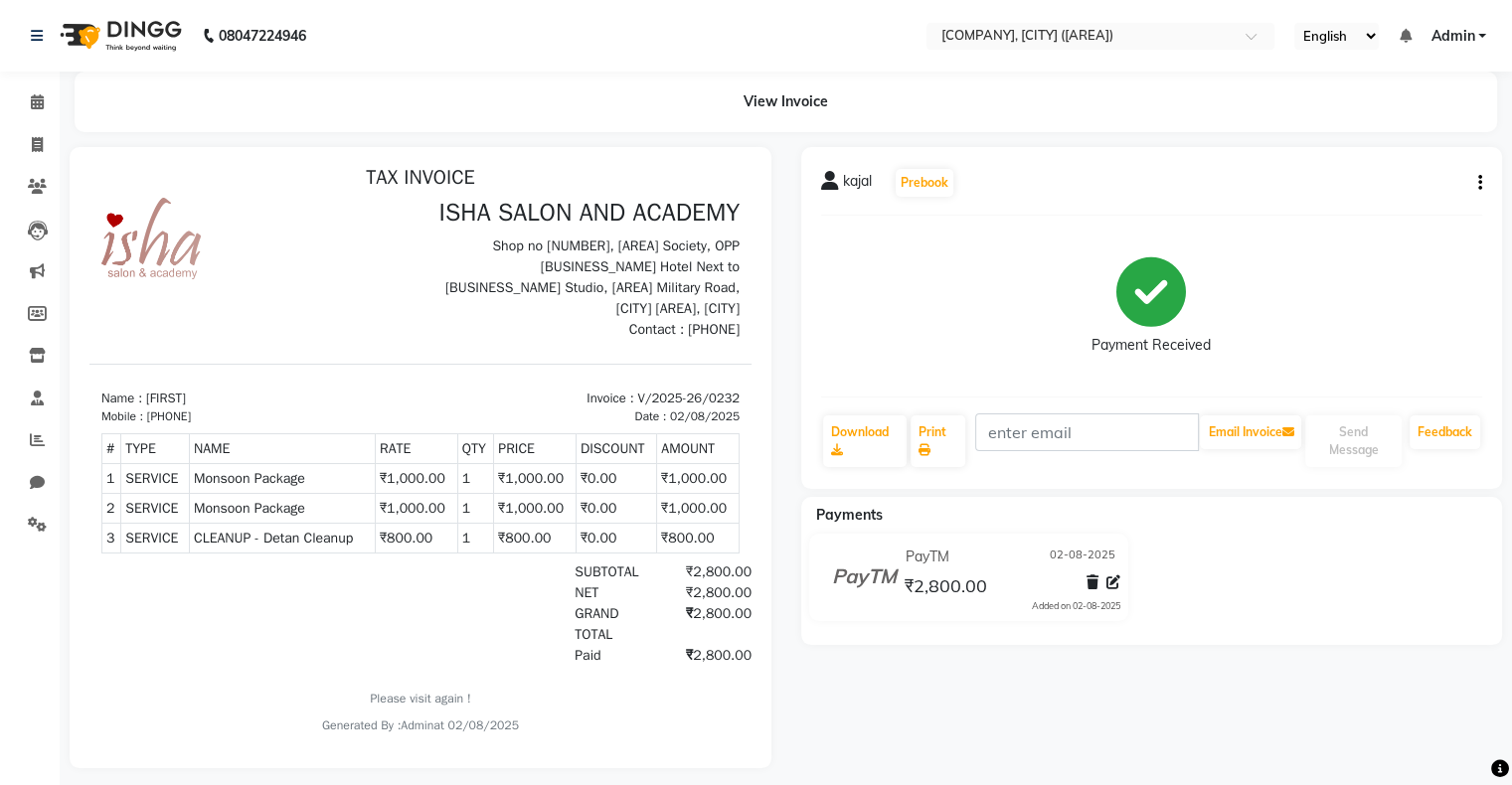 click on "₹0.00" at bounding box center (615, 539) 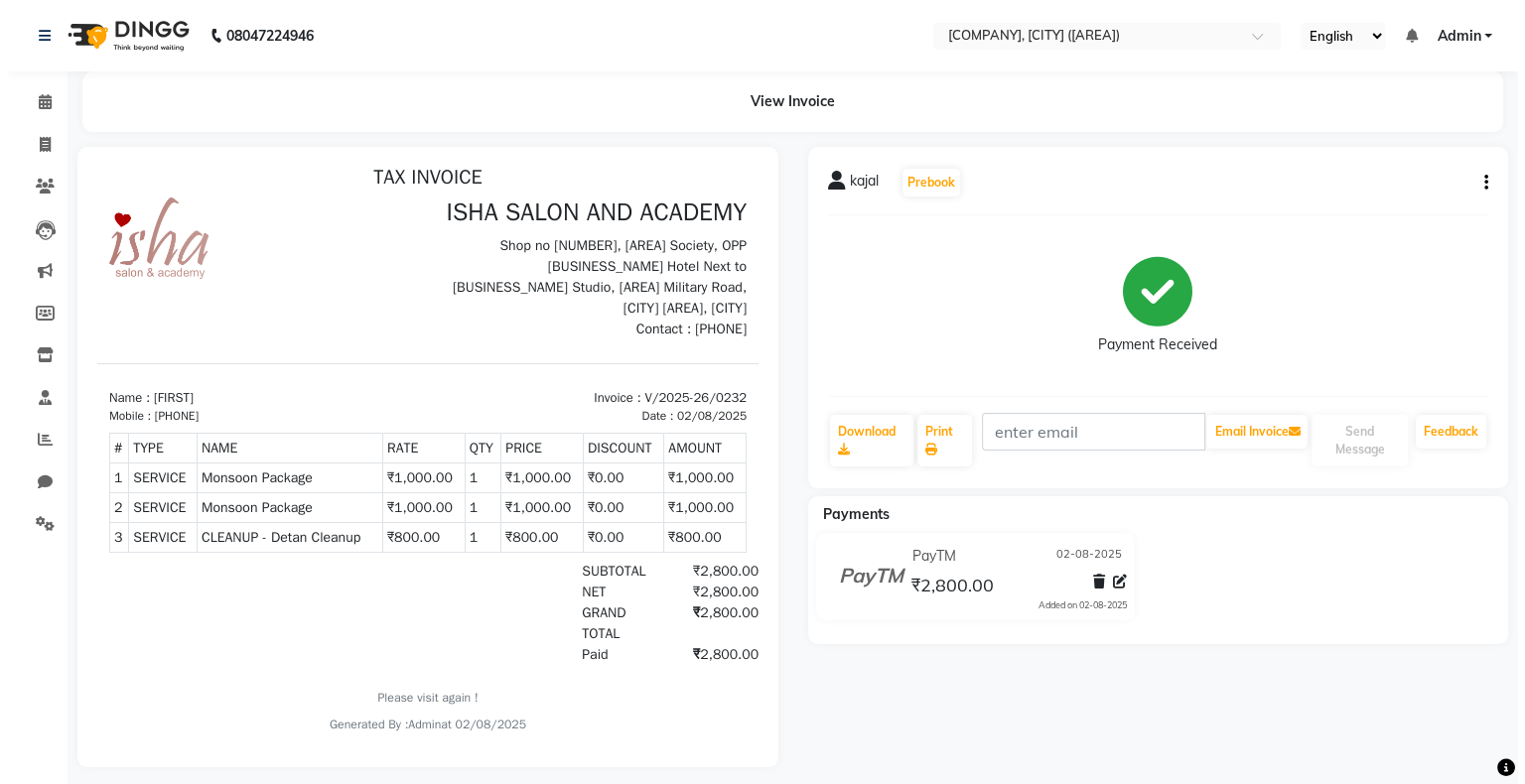 scroll, scrollTop: 0, scrollLeft: 0, axis: both 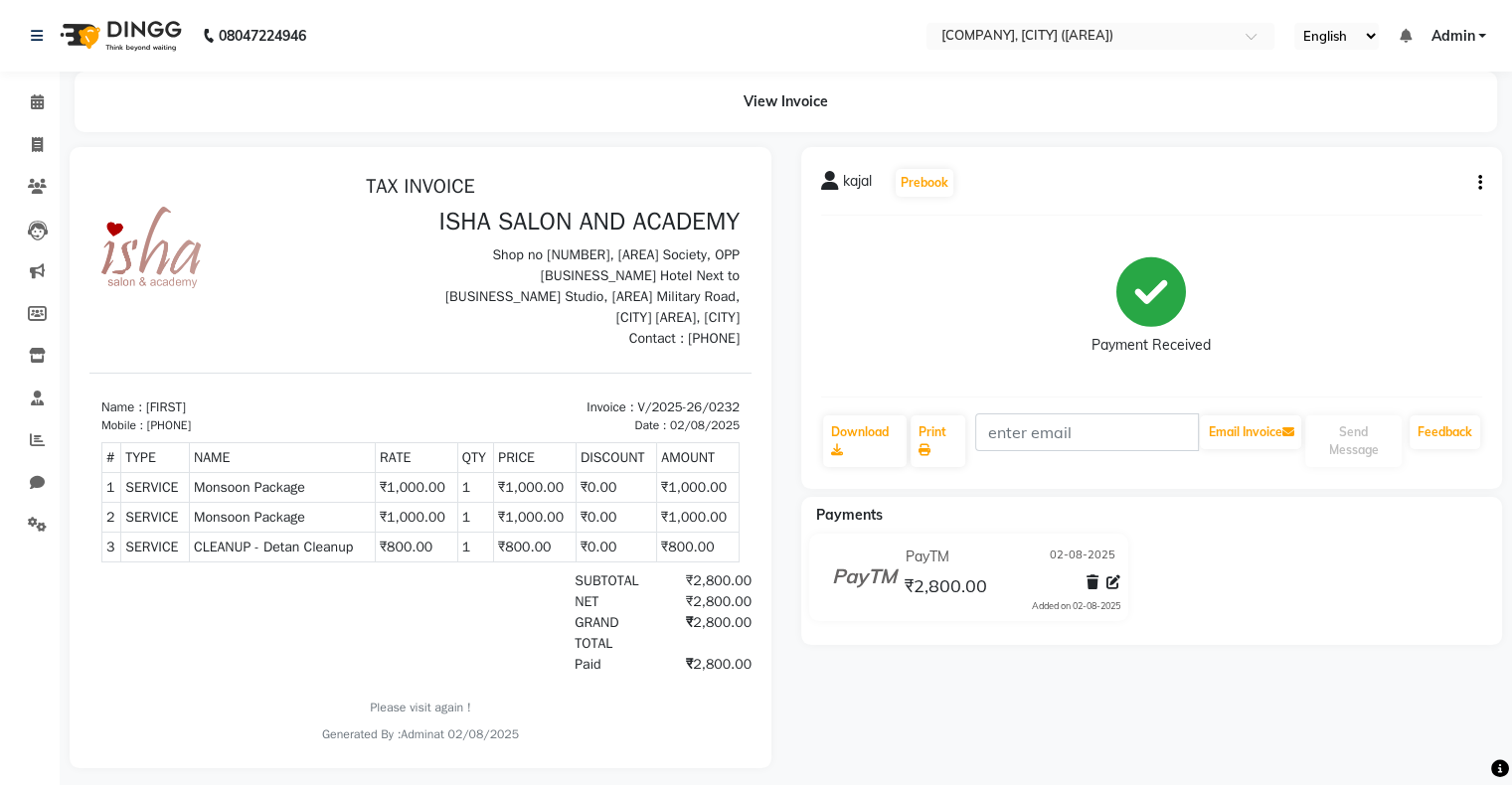 drag, startPoint x: 602, startPoint y: 685, endPoint x: 868, endPoint y: 661, distance: 267.08051 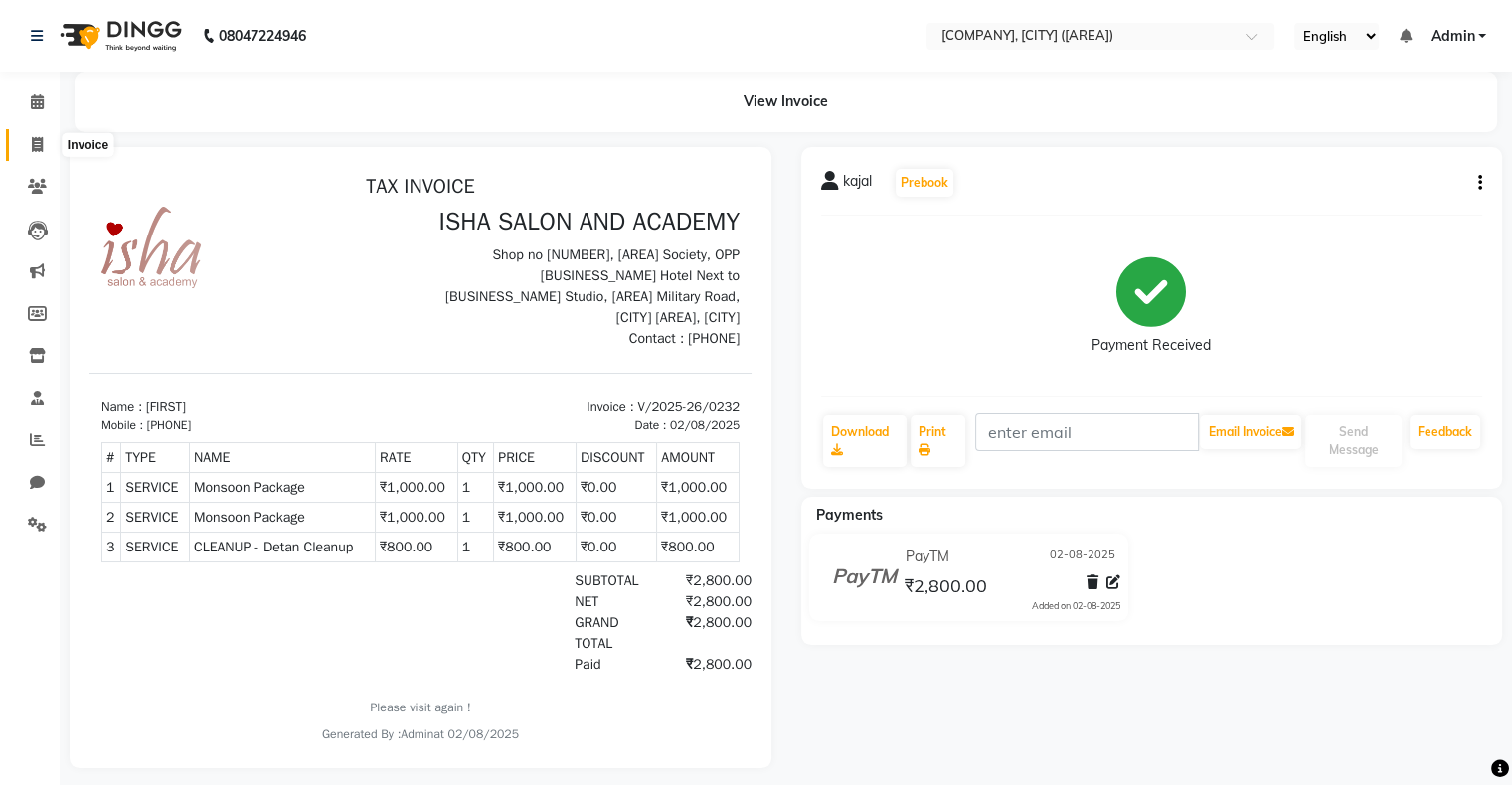 click 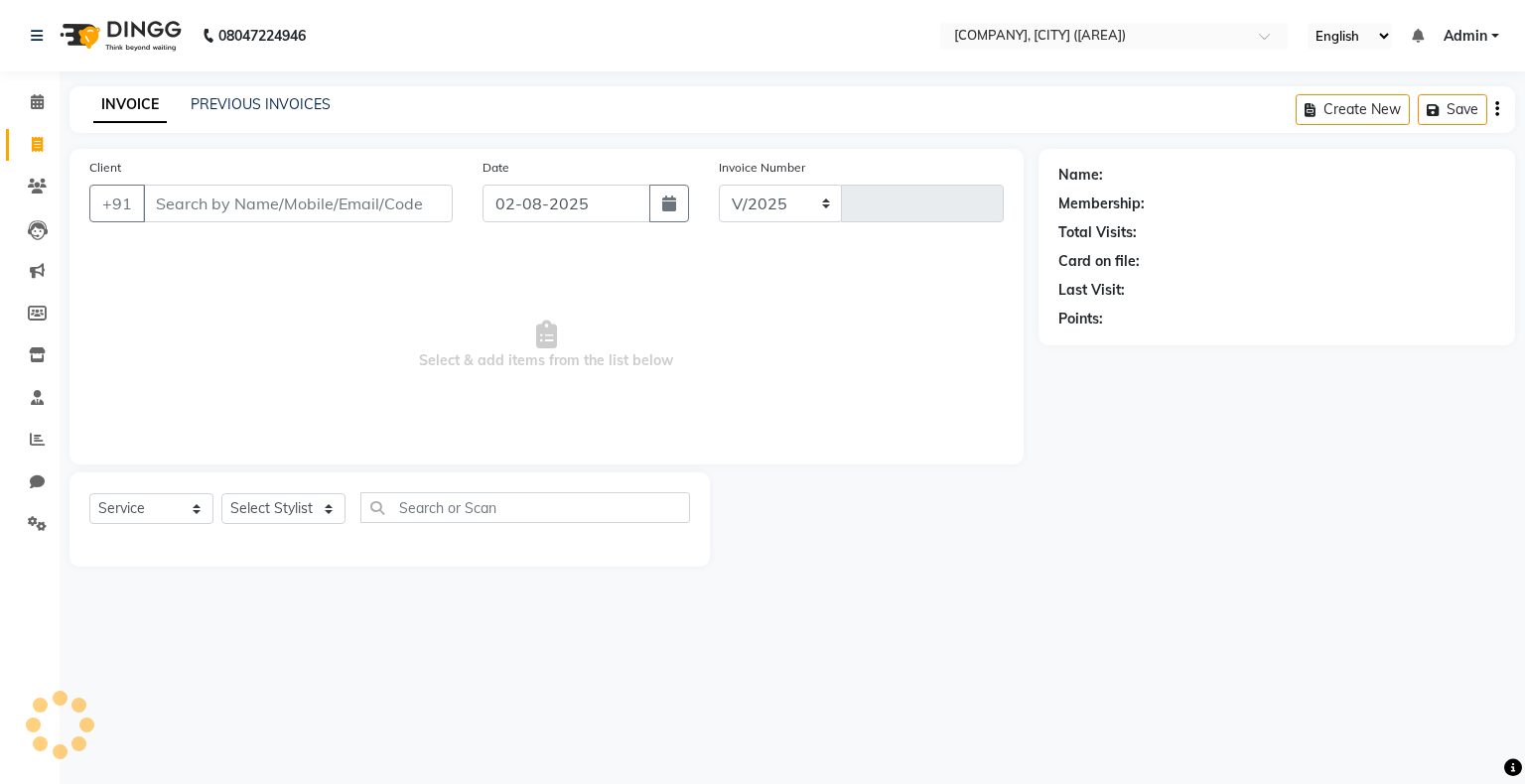 select on "8203" 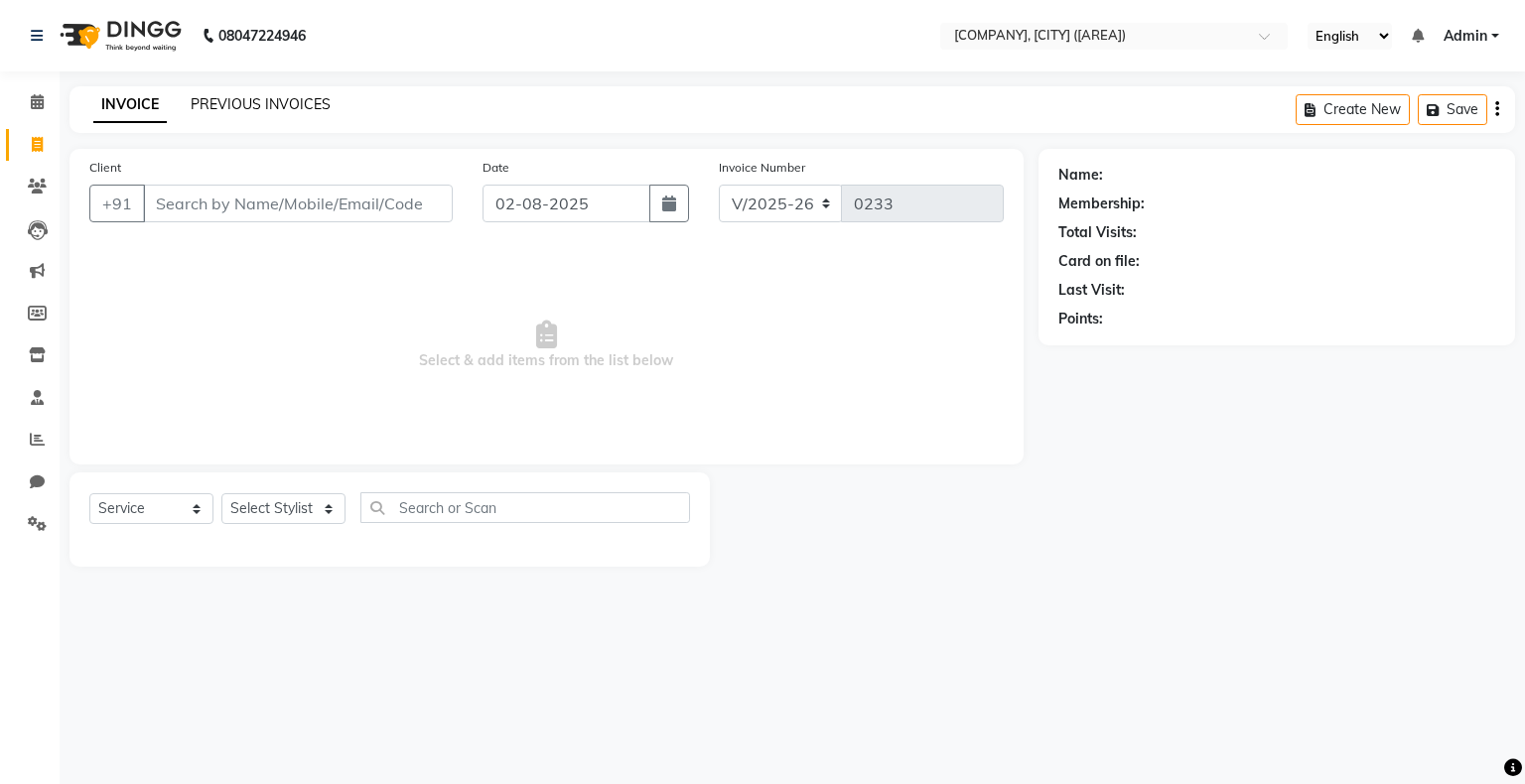 click on "PREVIOUS INVOICES" 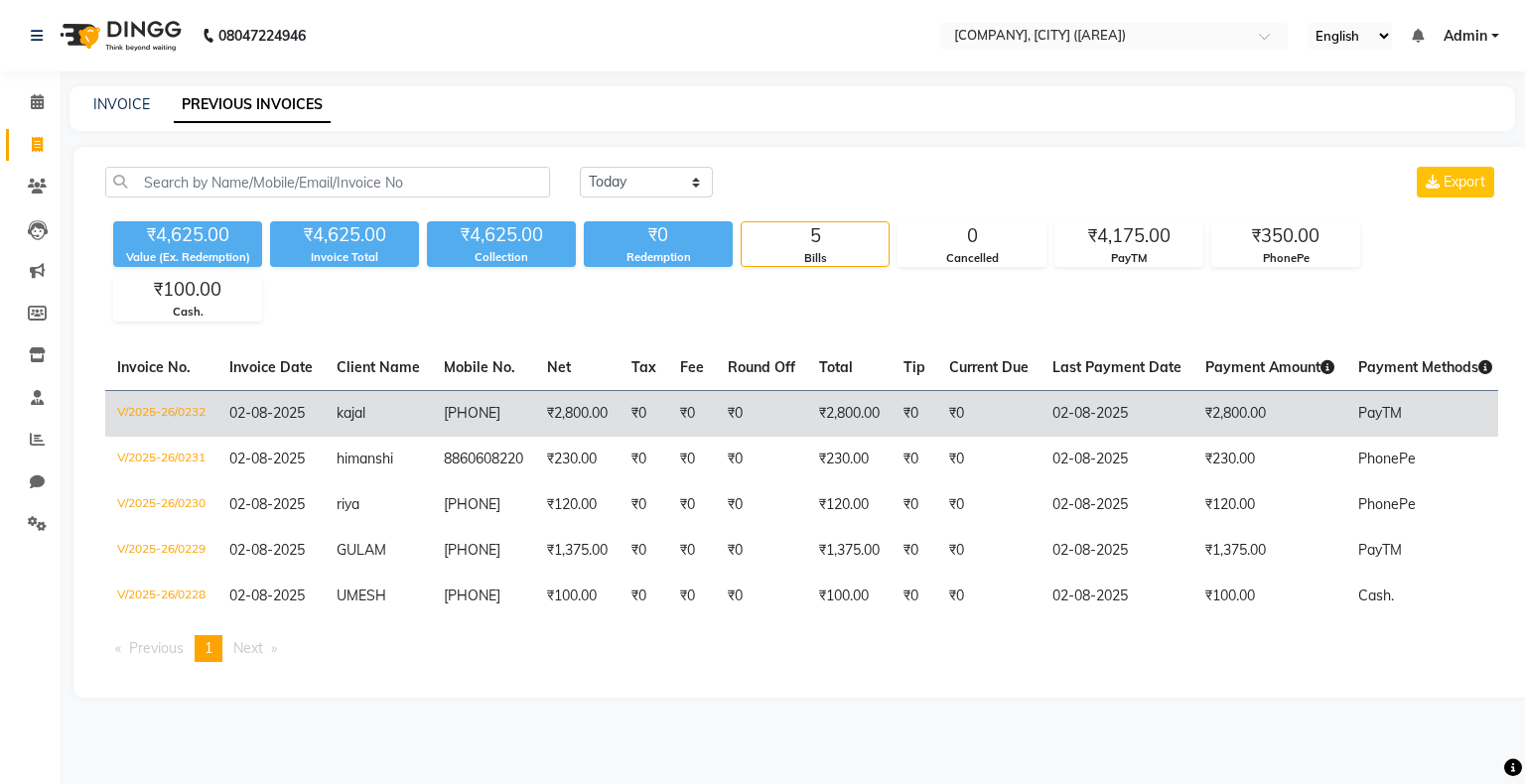 click on "₹2,800.00" 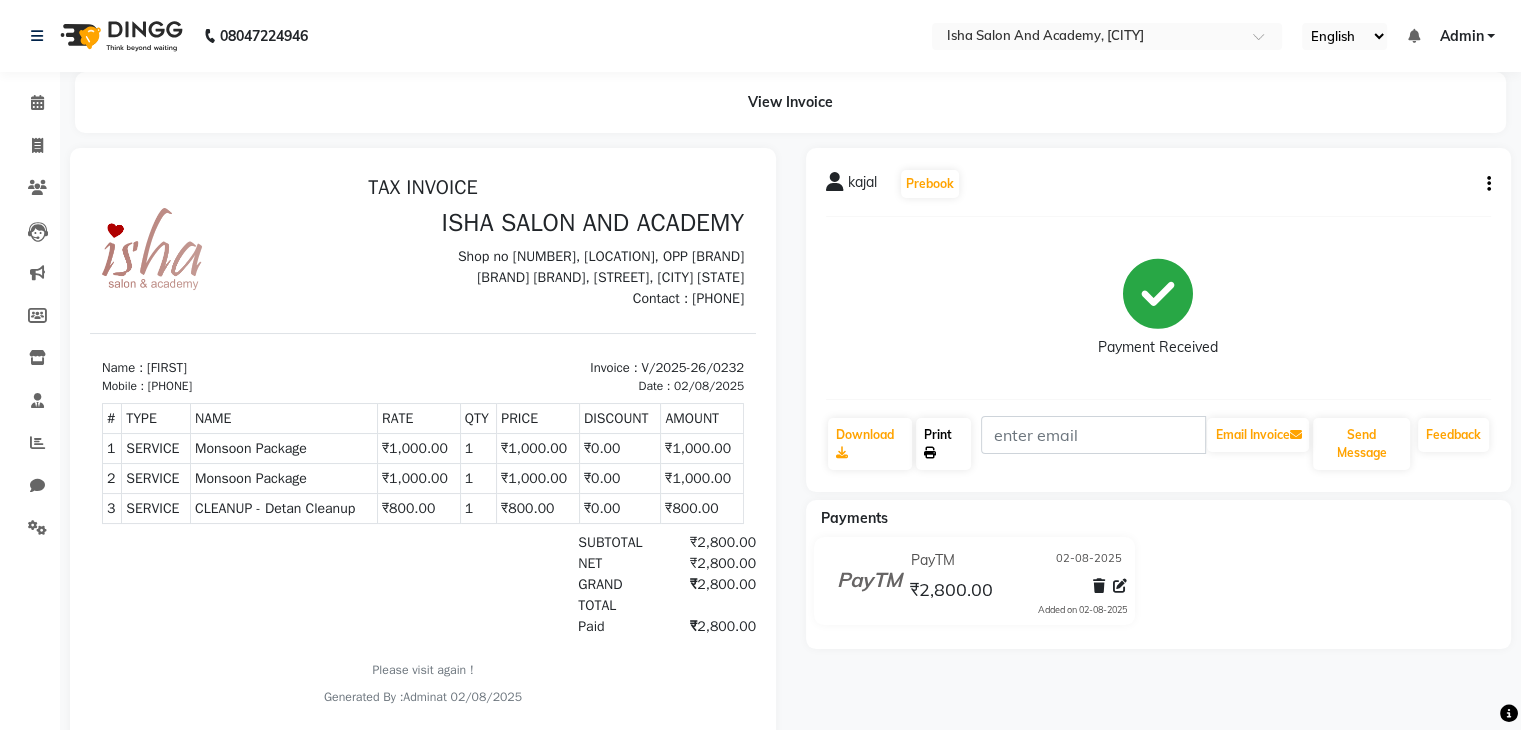 scroll, scrollTop: 0, scrollLeft: 0, axis: both 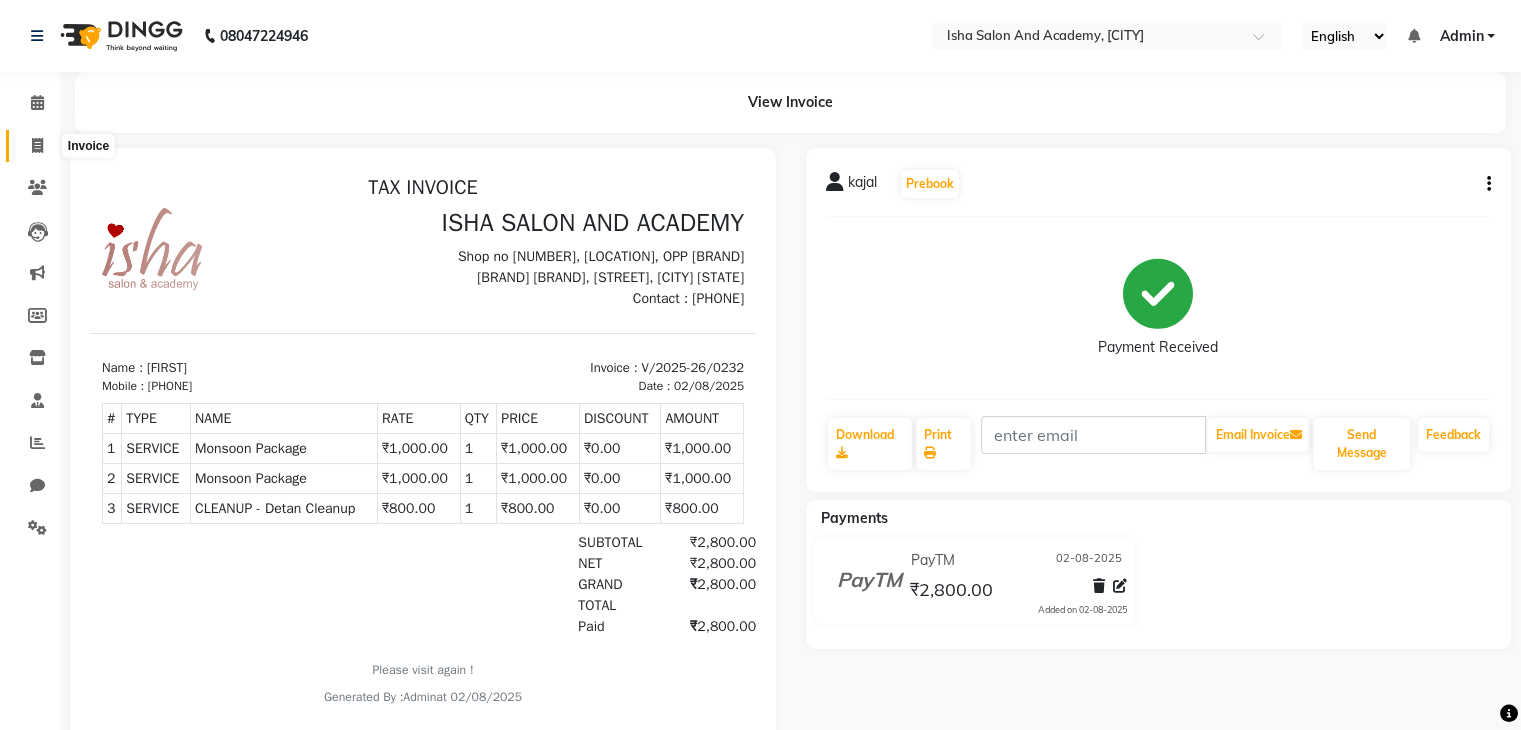 click 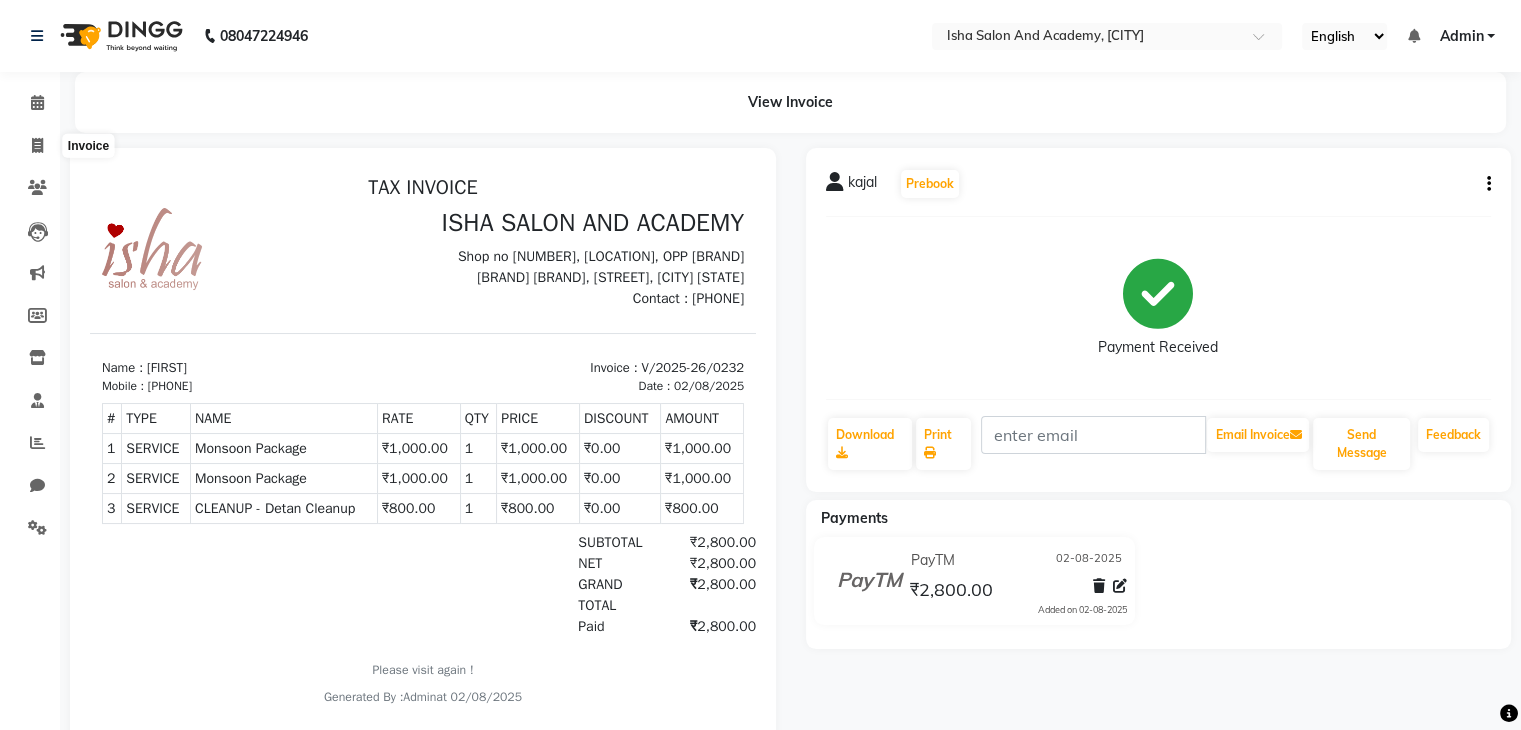 select on "service" 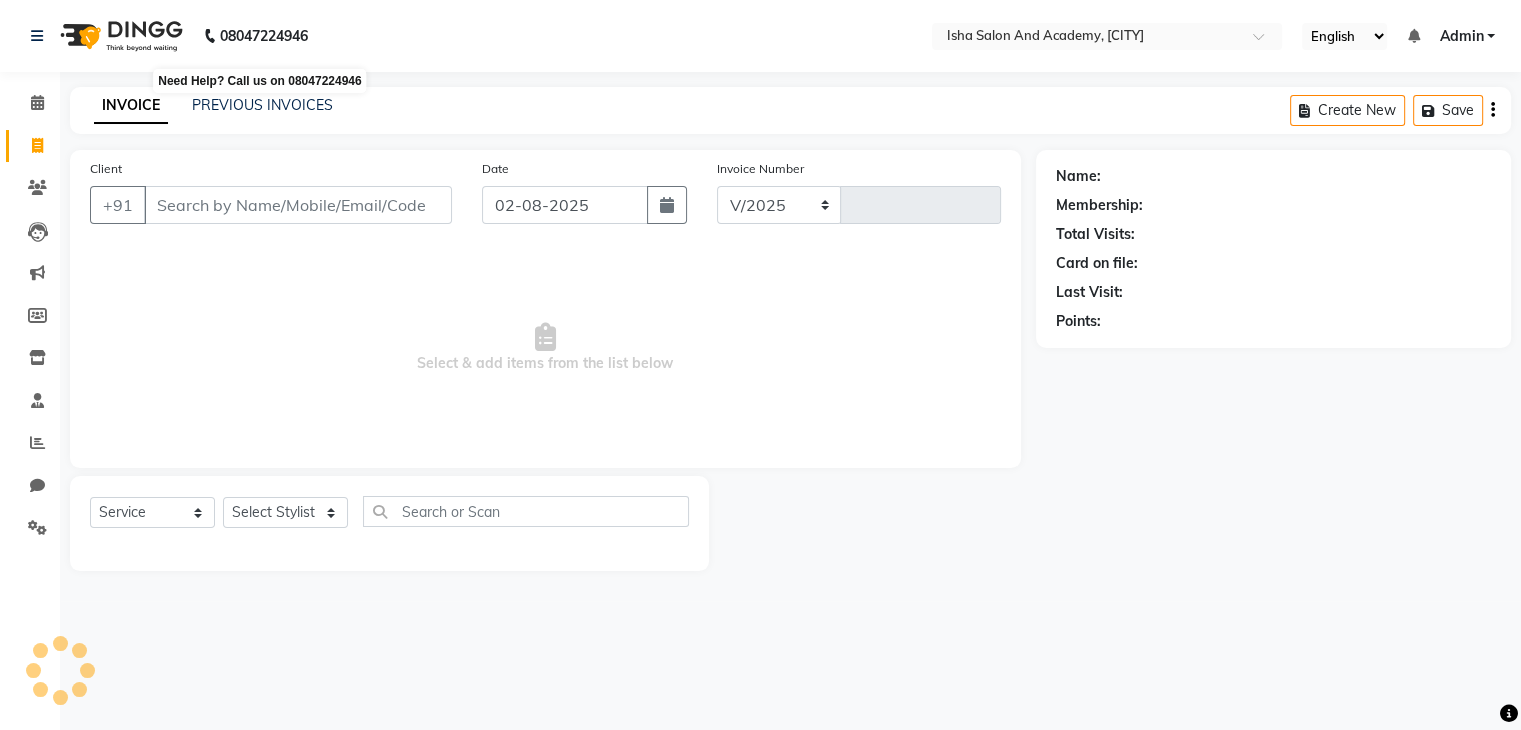 select on "8203" 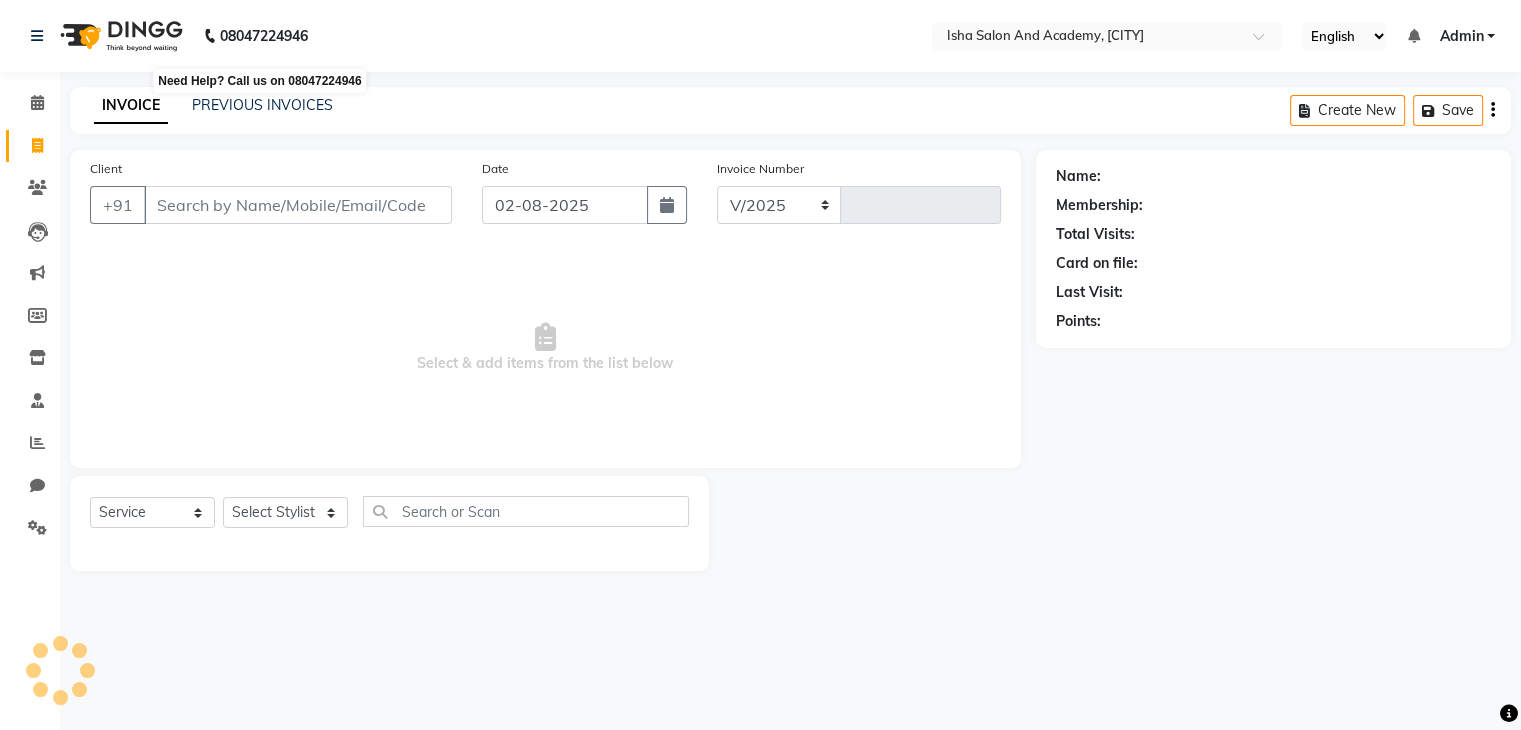 type on "0233" 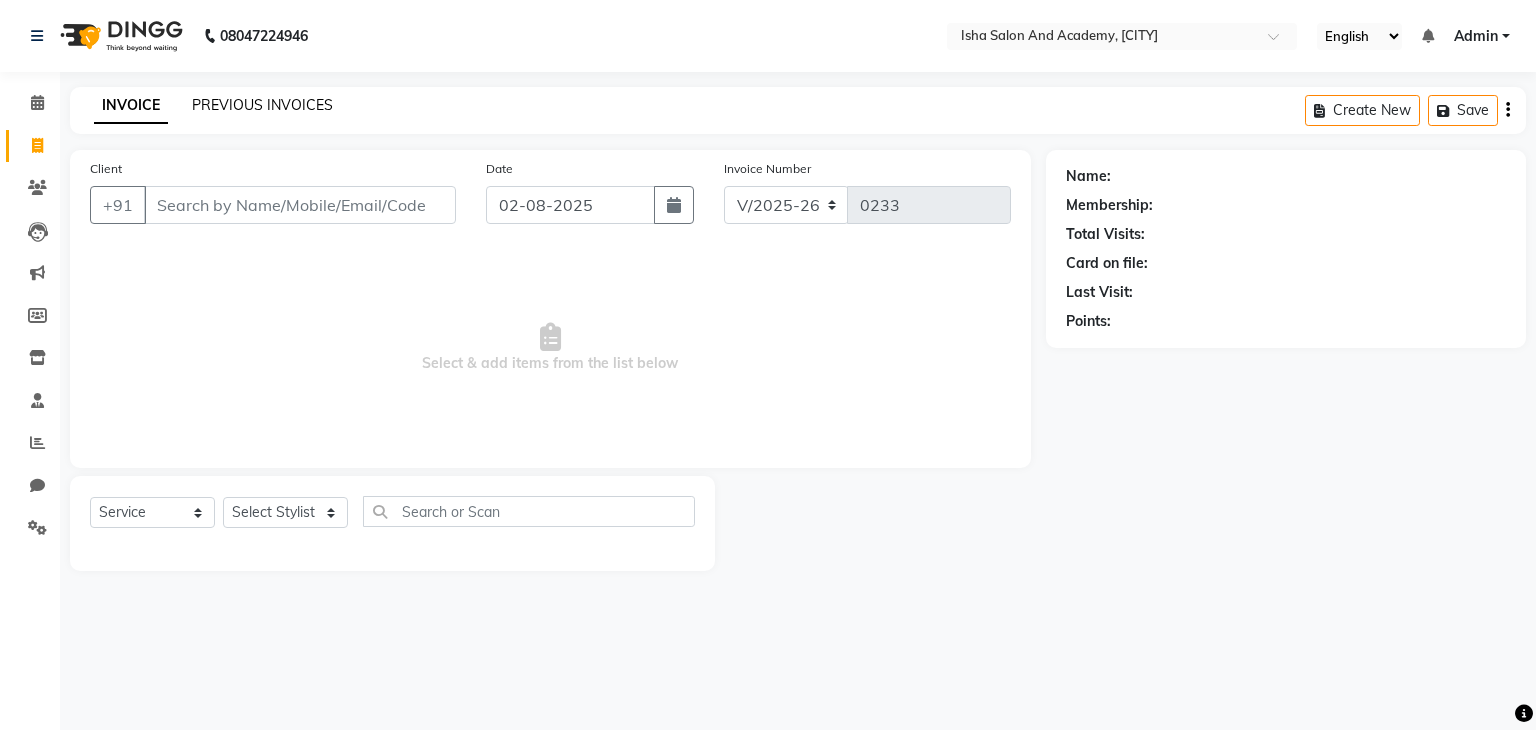 click on "PREVIOUS INVOICES" 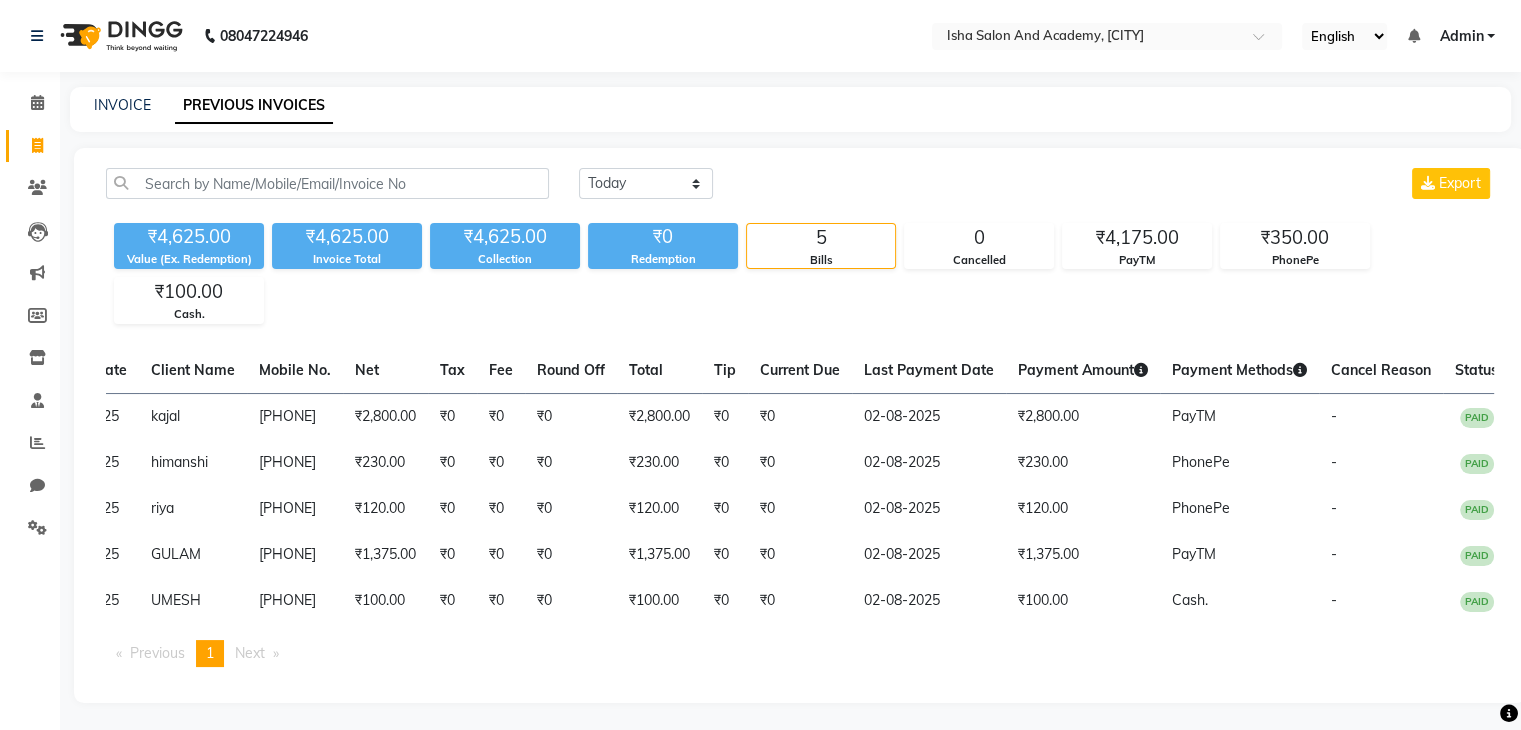 scroll, scrollTop: 0, scrollLeft: 227, axis: horizontal 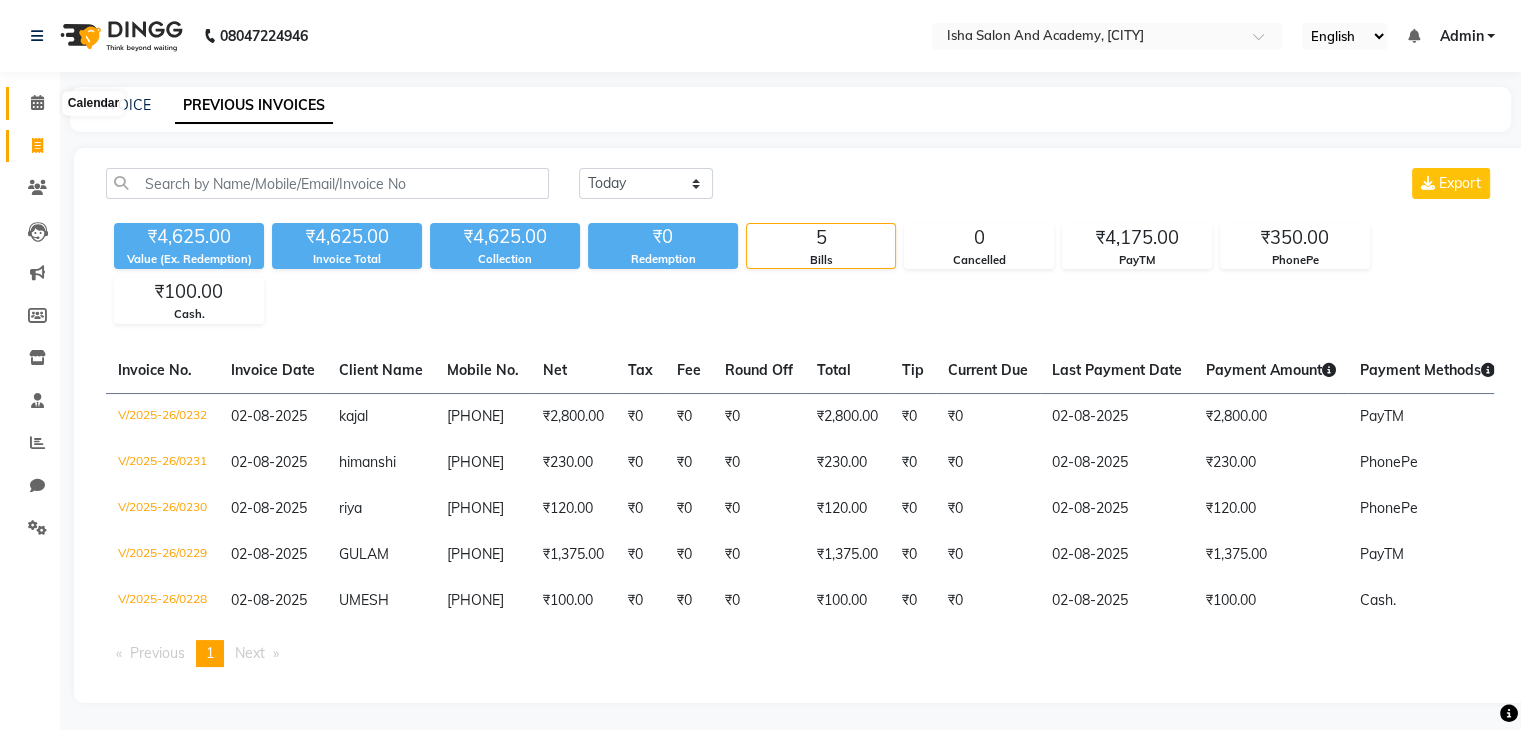 click 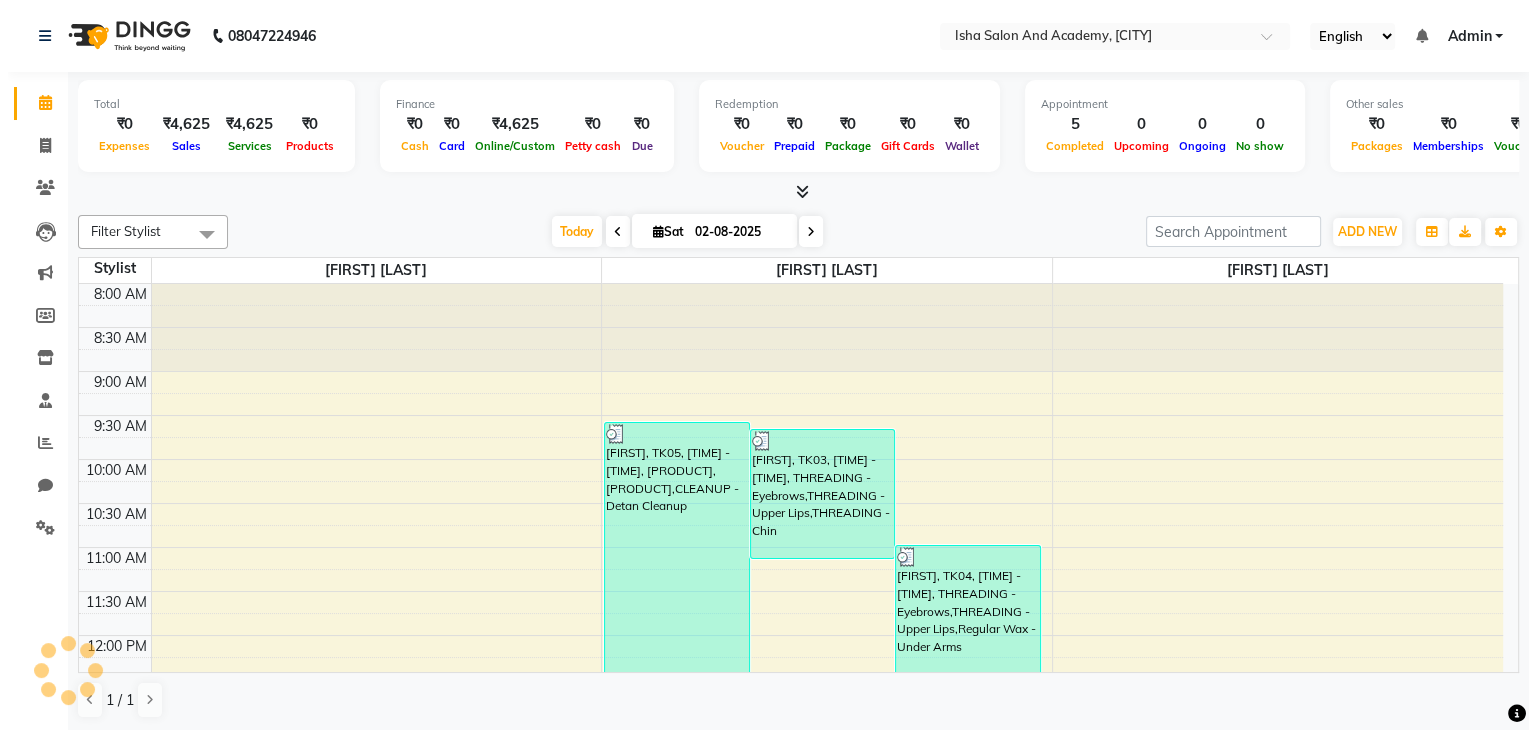 scroll, scrollTop: 0, scrollLeft: 0, axis: both 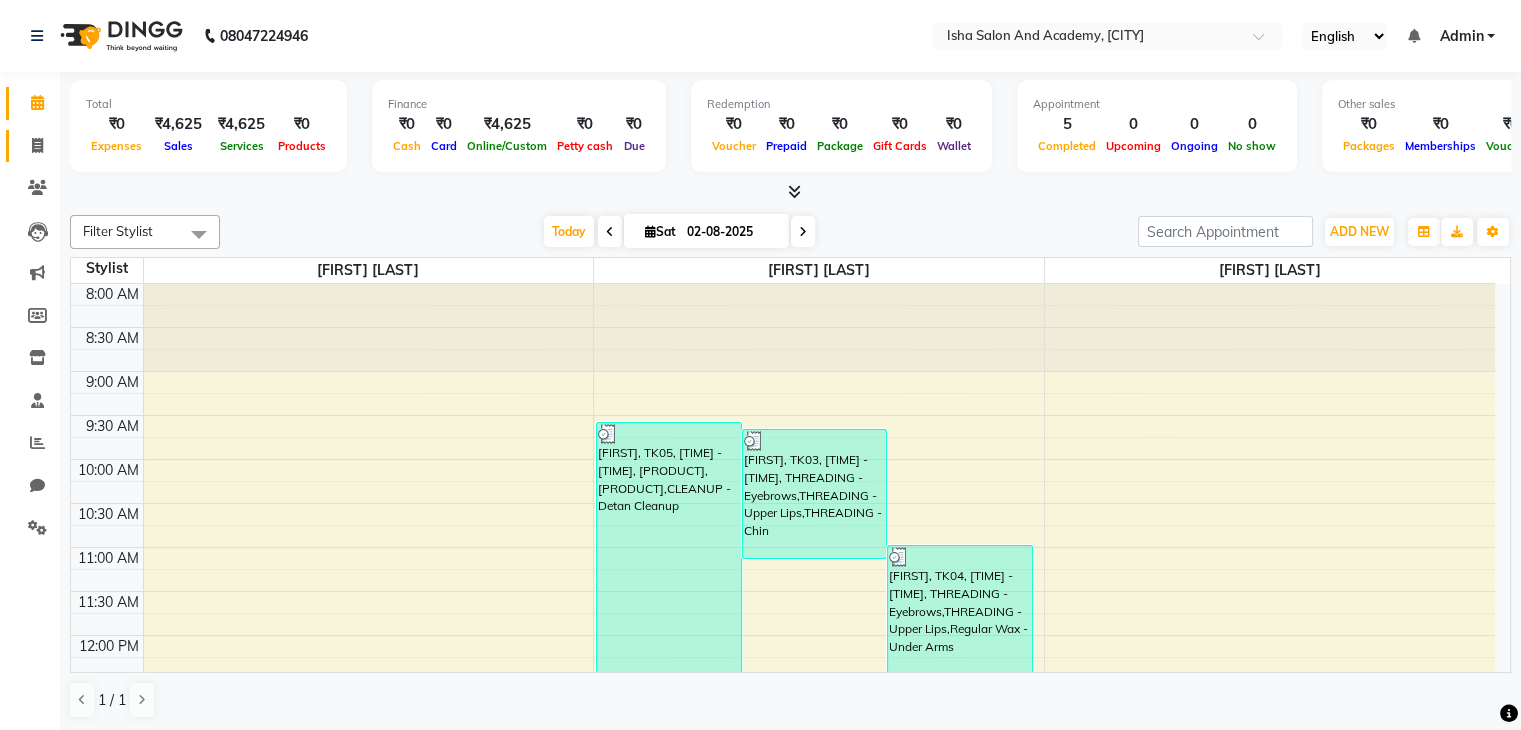 click on "Invoice" 